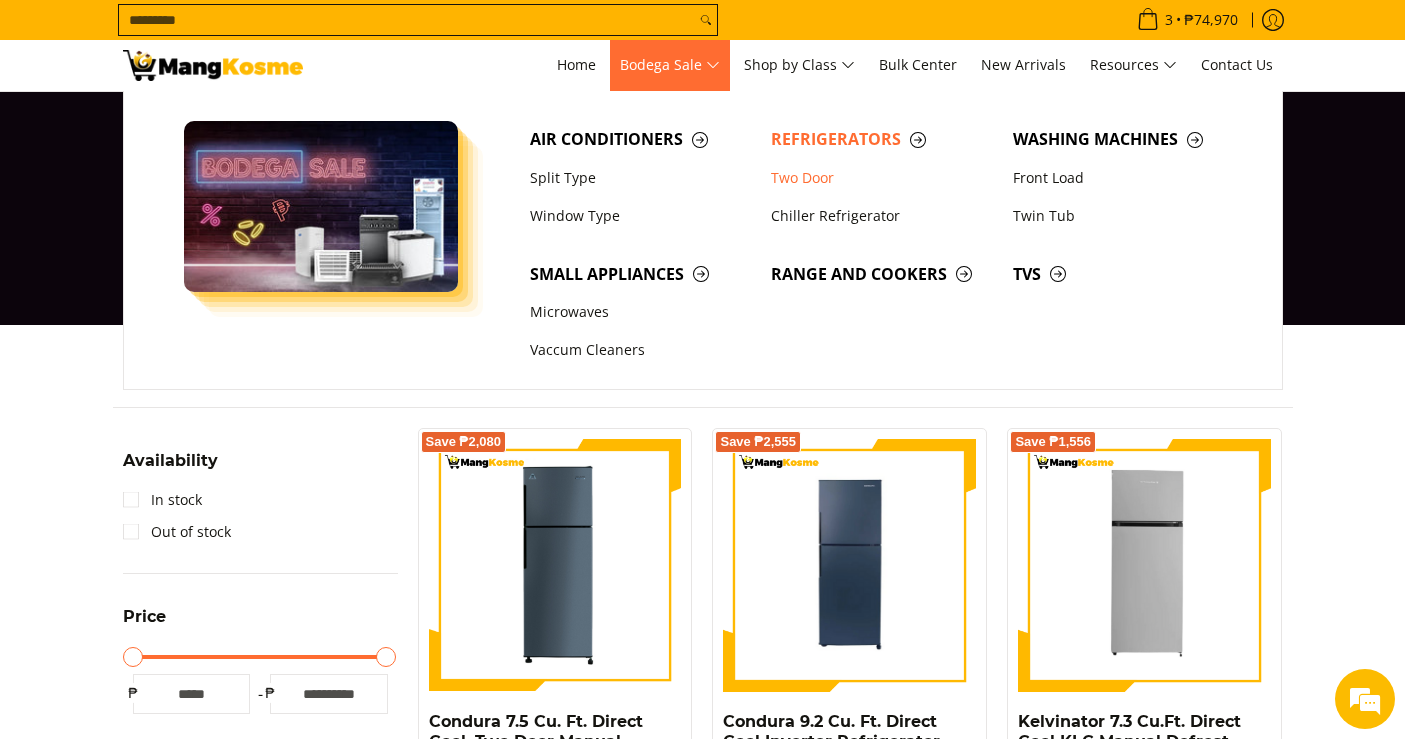 scroll, scrollTop: 0, scrollLeft: 0, axis: both 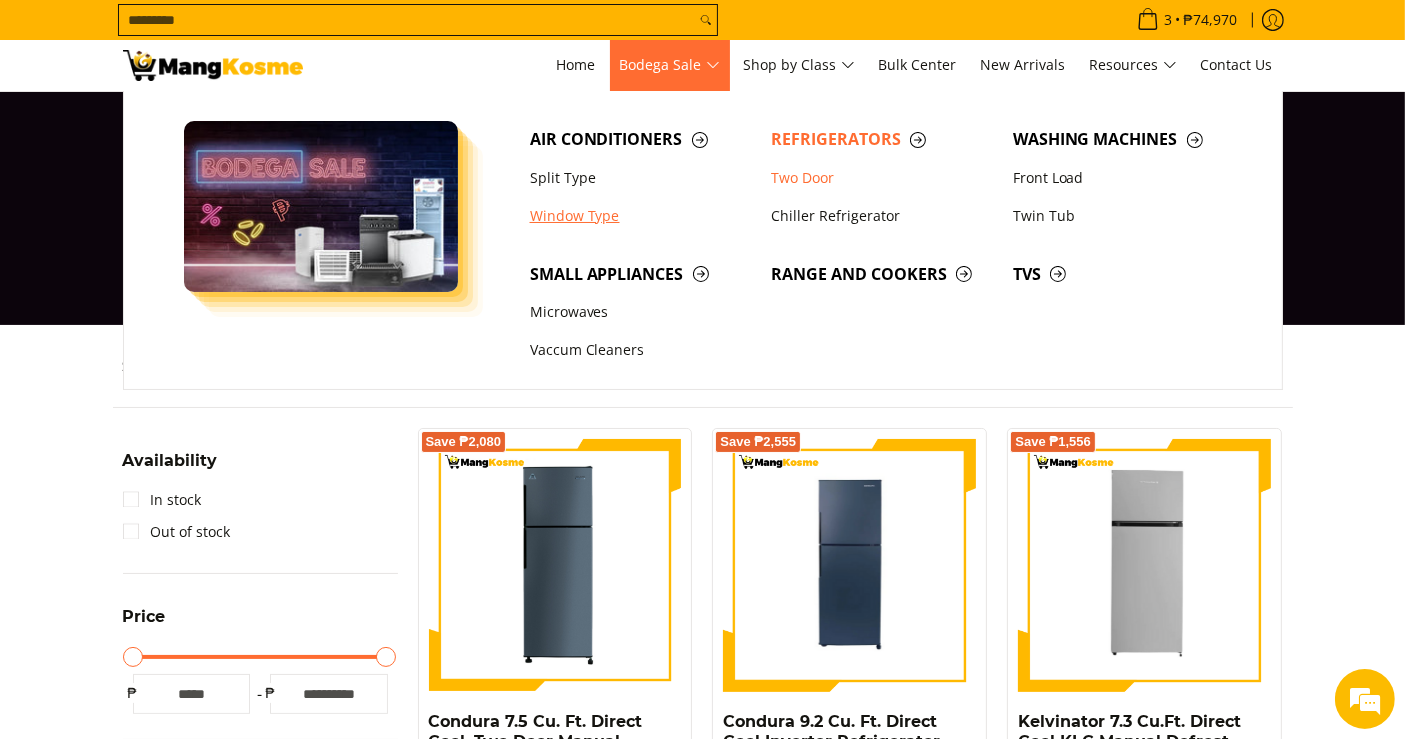 click on "Window Type" at bounding box center [641, 216] 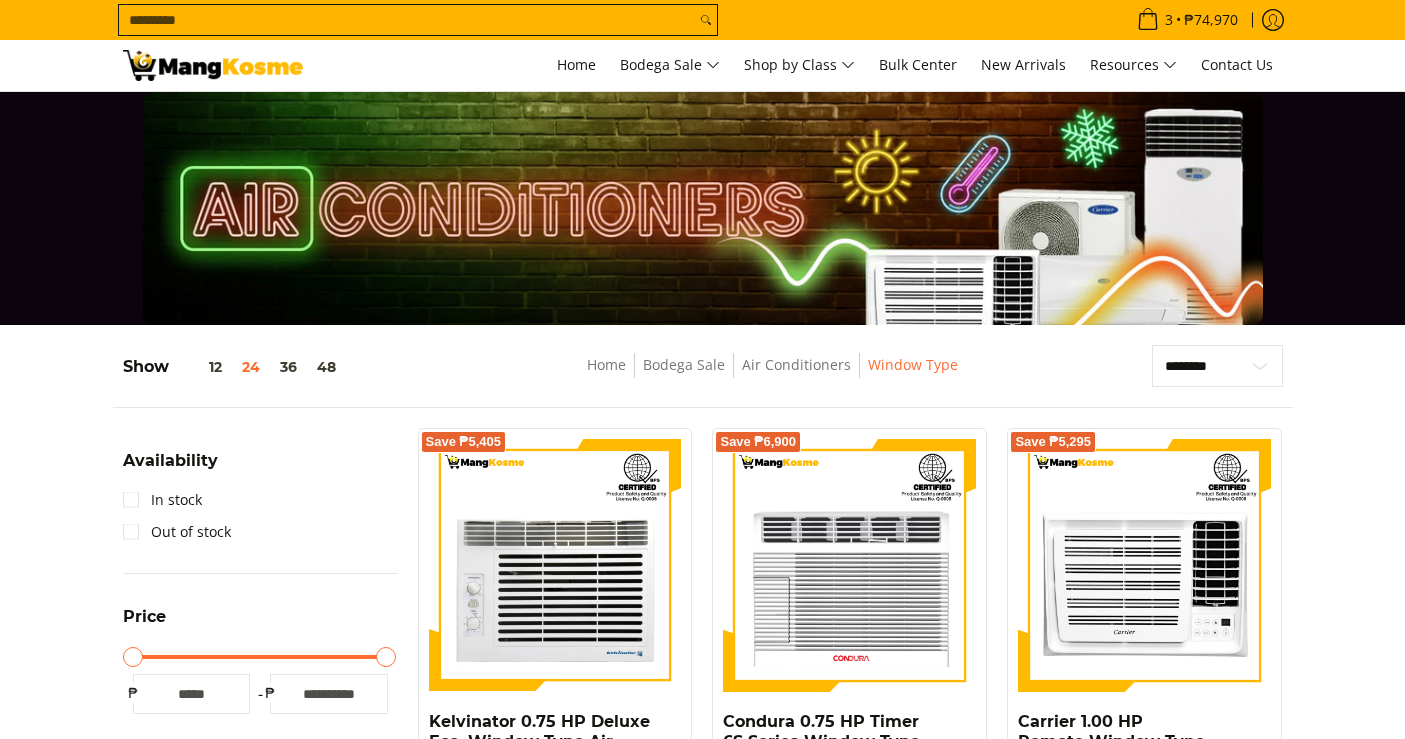 scroll, scrollTop: 1111, scrollLeft: 0, axis: vertical 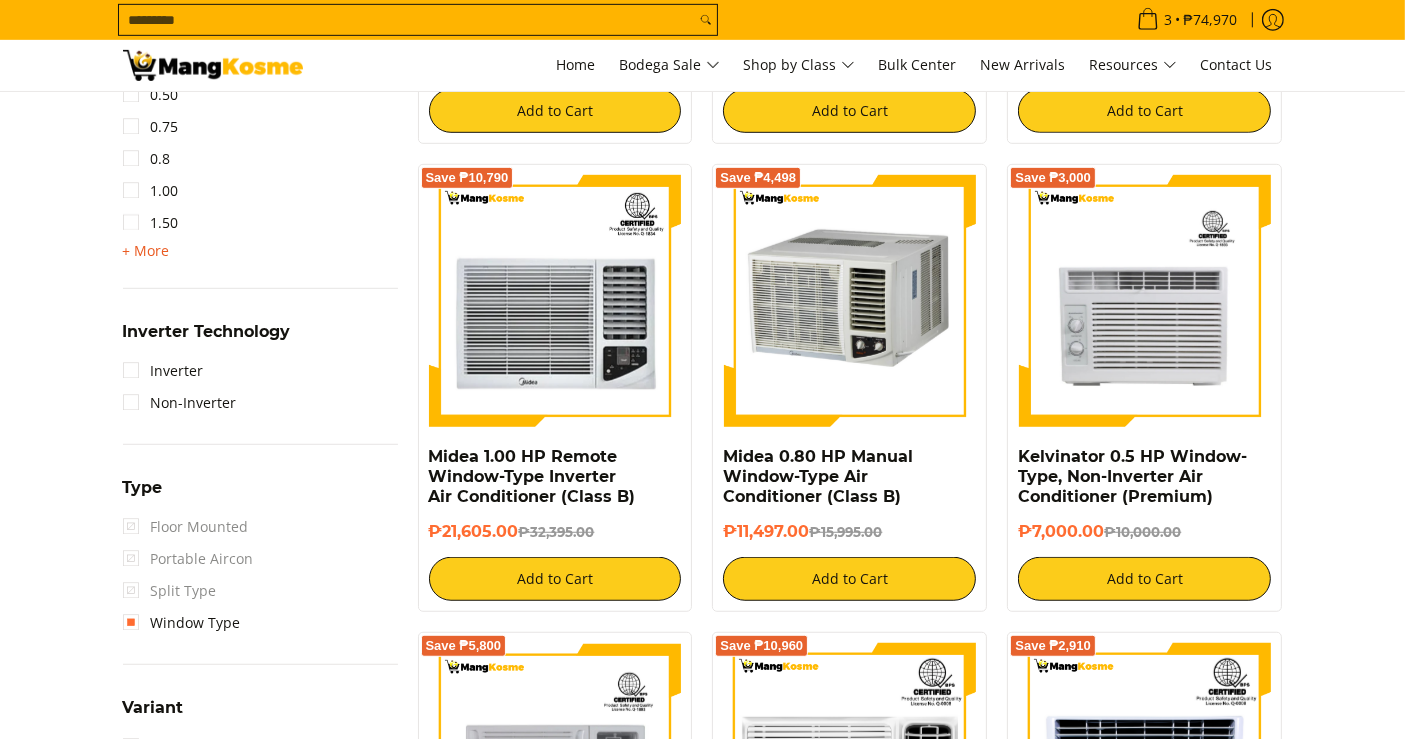 click on "+ More" at bounding box center (146, 251) 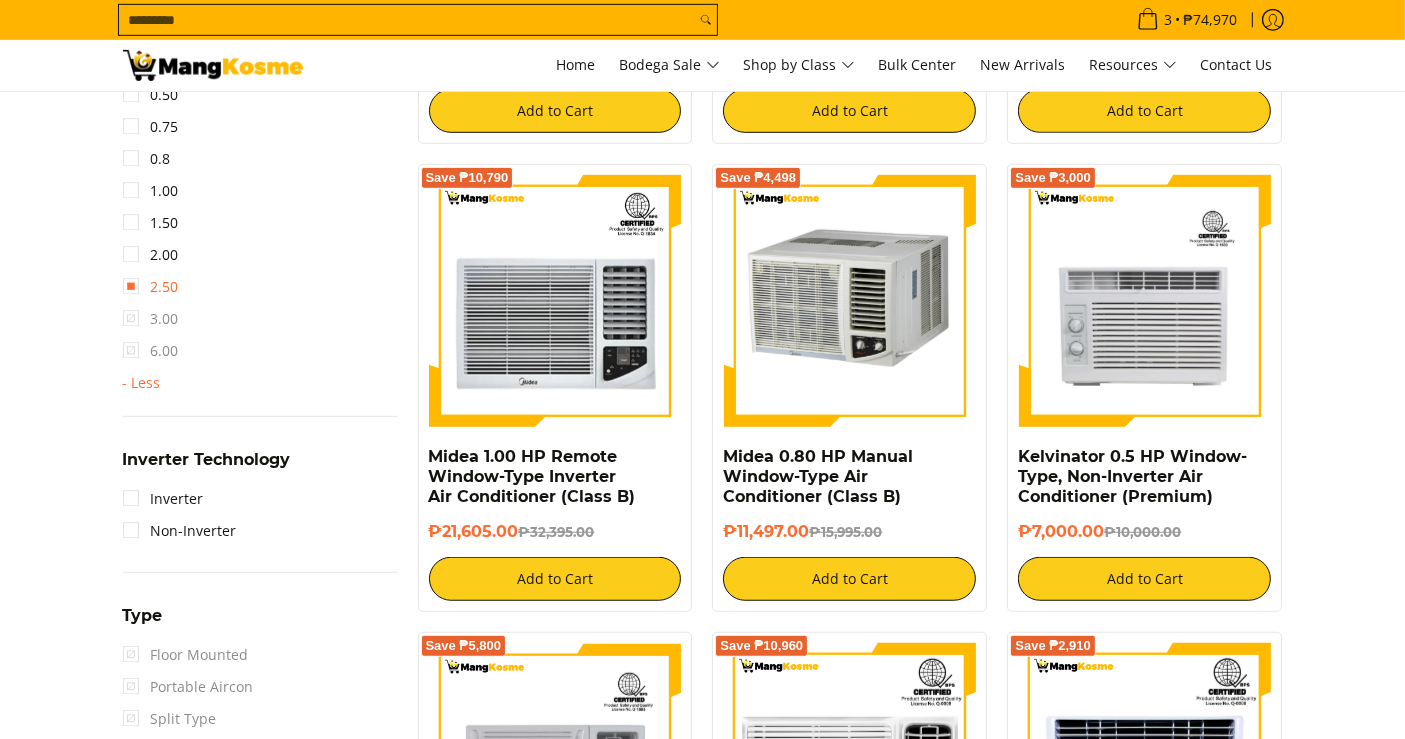 click on "2.50" at bounding box center (151, 287) 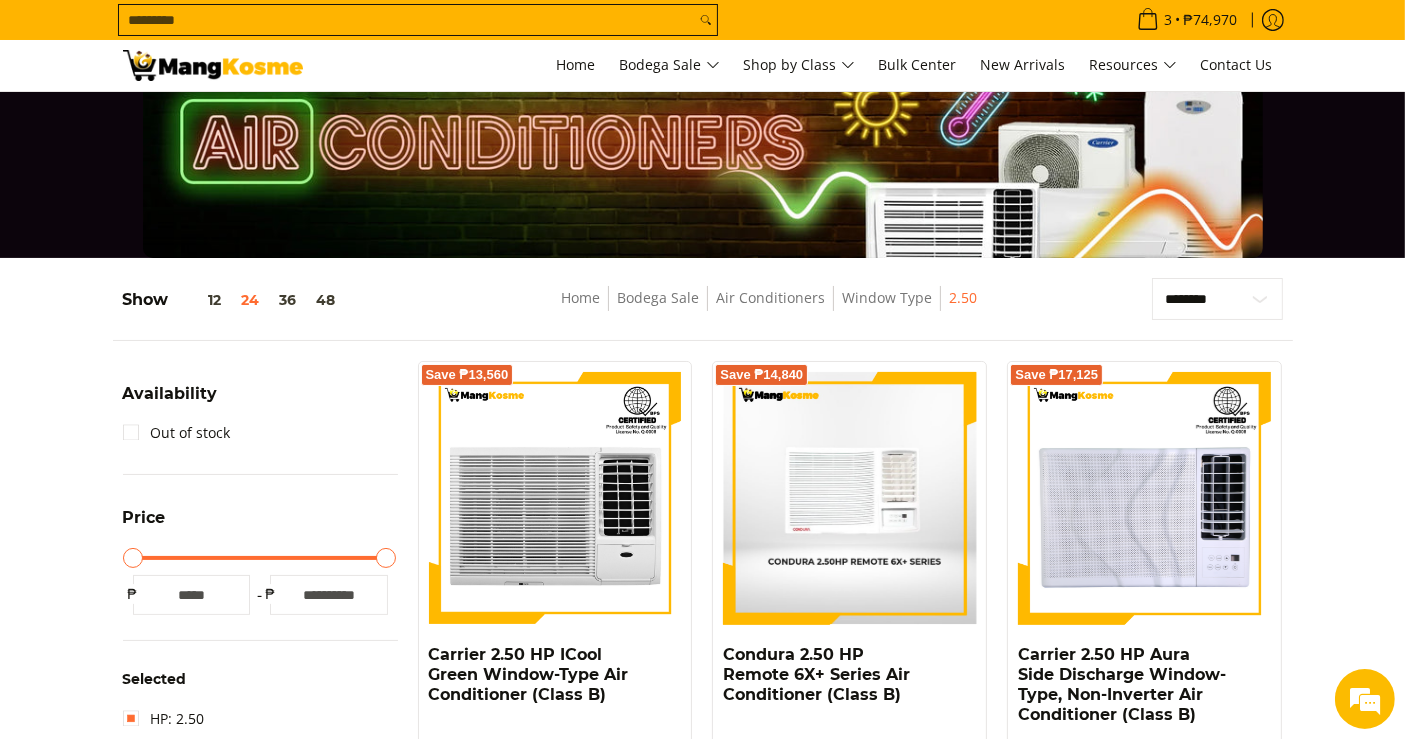 scroll, scrollTop: 31, scrollLeft: 0, axis: vertical 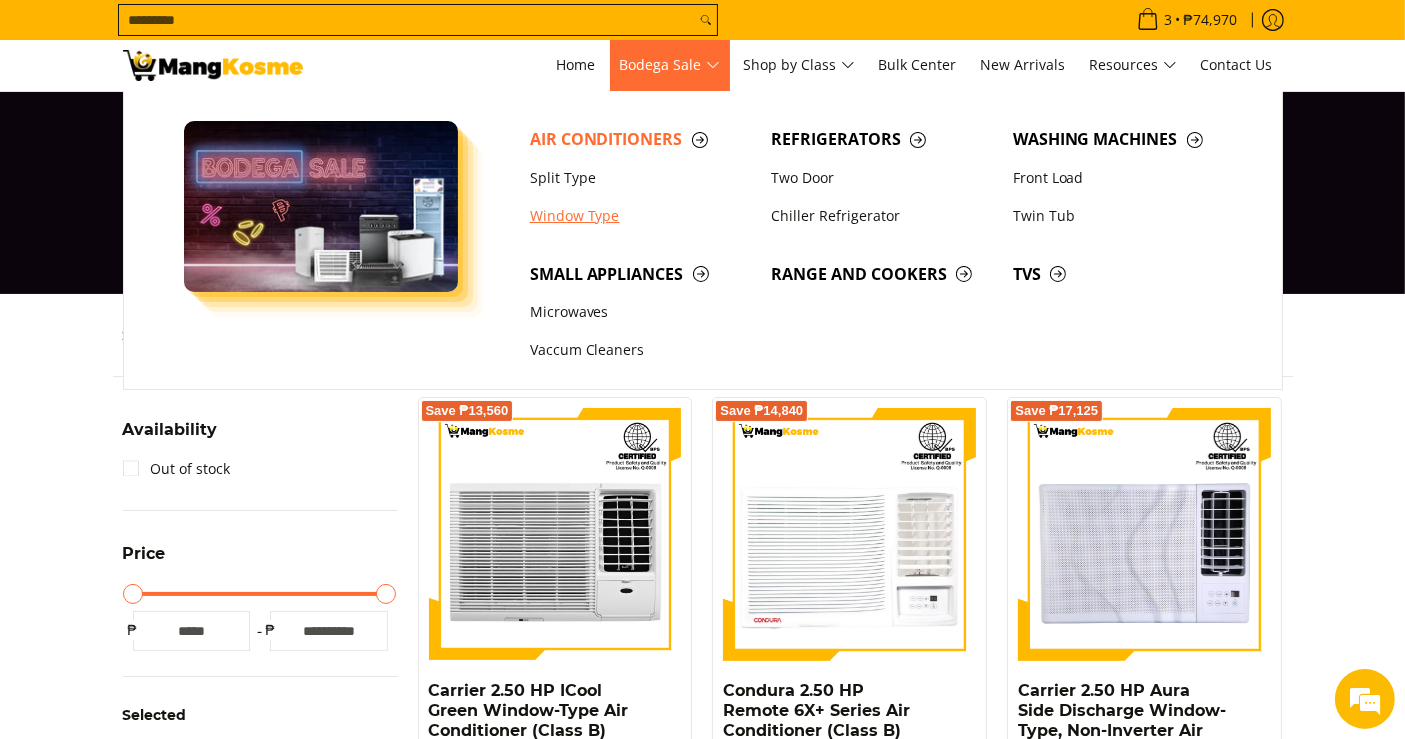 click on "Window Type" at bounding box center [641, 216] 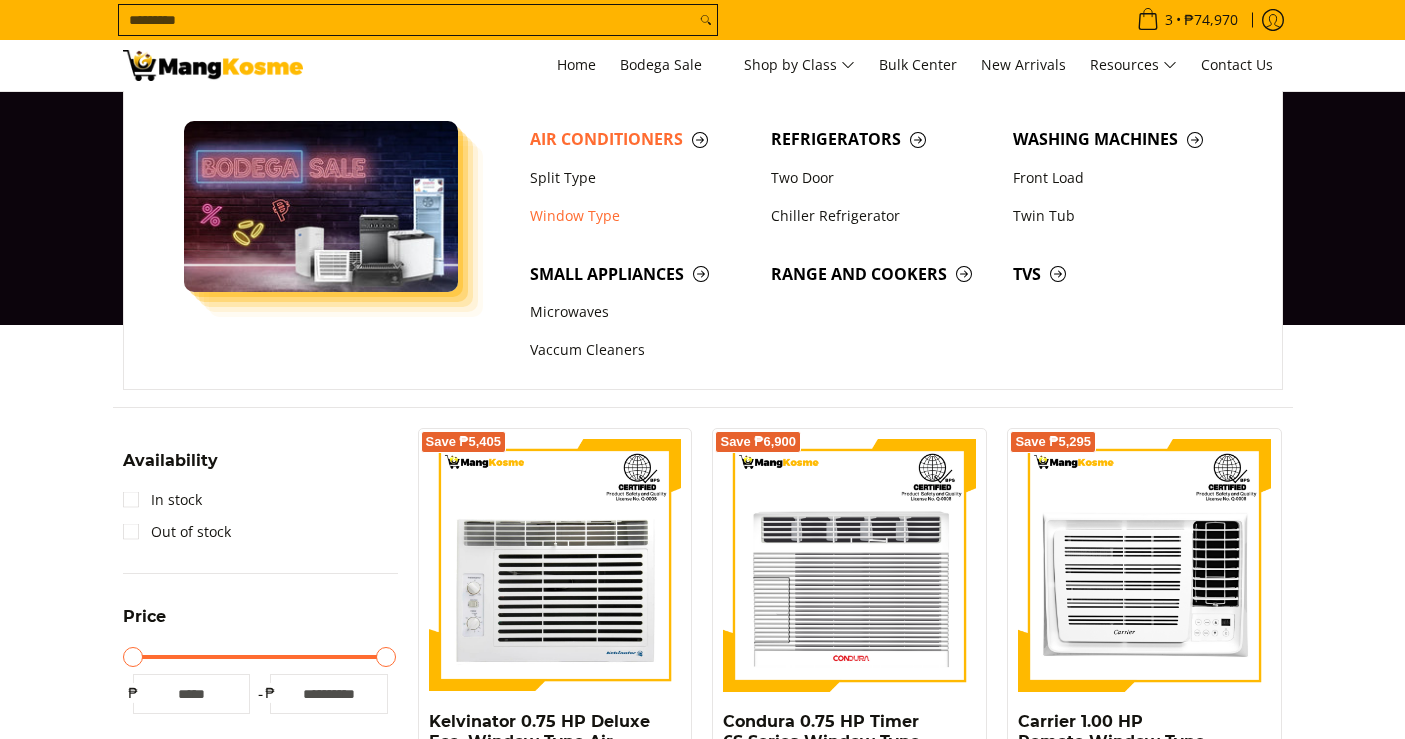 scroll, scrollTop: 0, scrollLeft: 0, axis: both 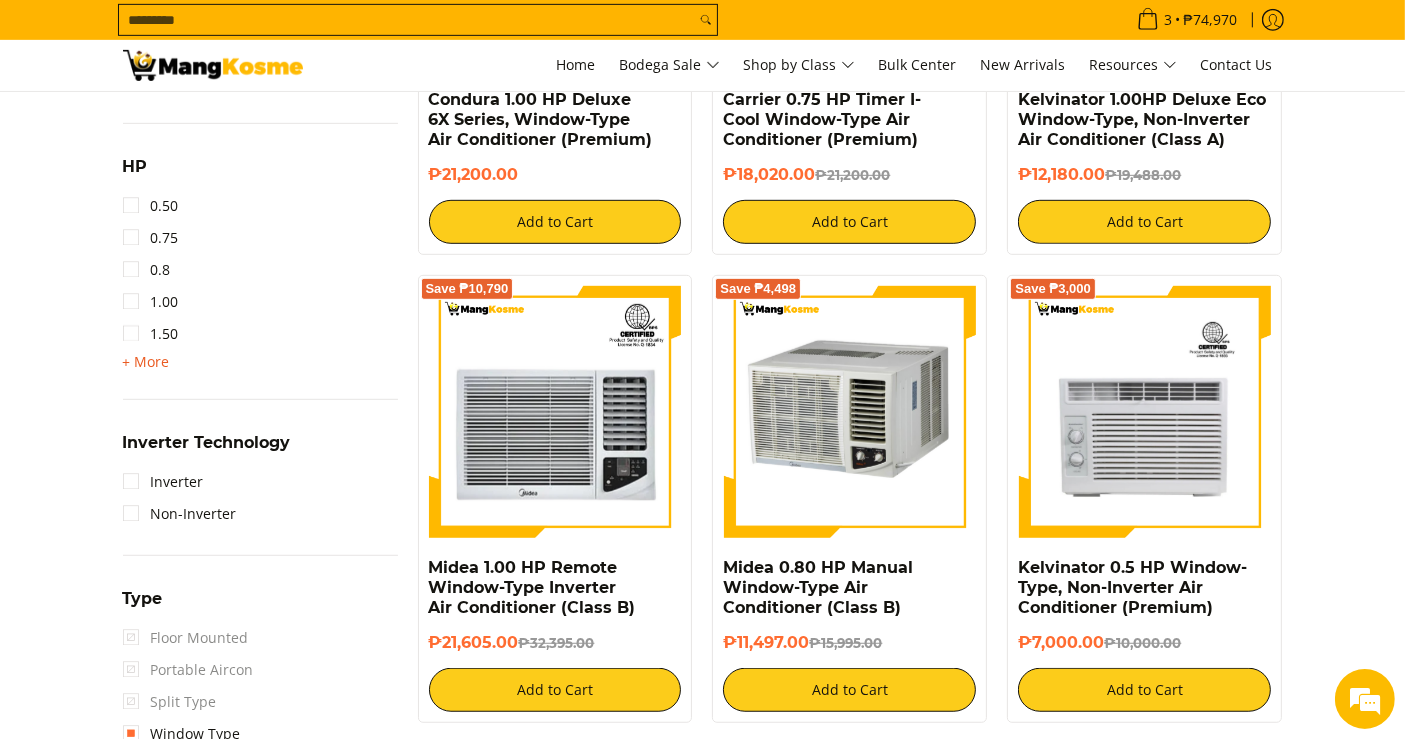 click on "+ More" at bounding box center (146, 362) 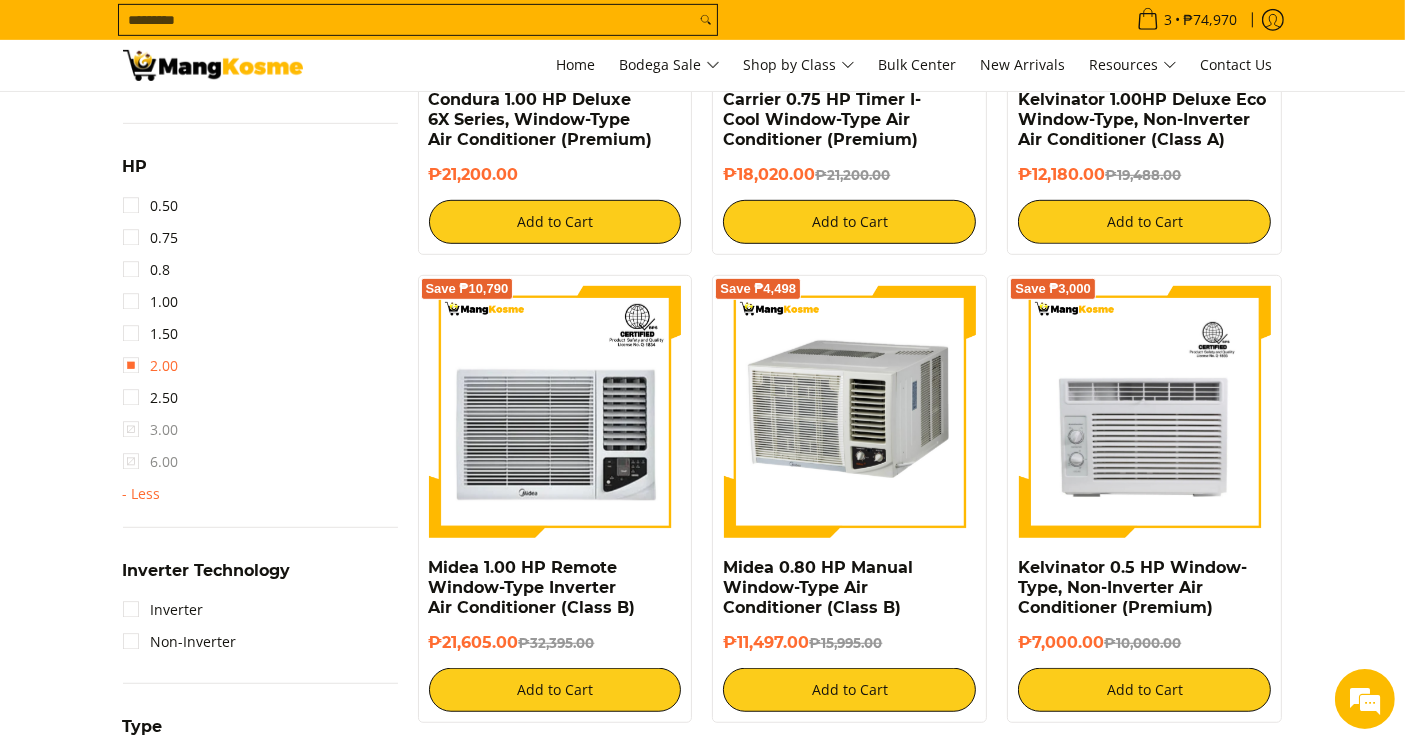 click on "2.00" at bounding box center [151, 366] 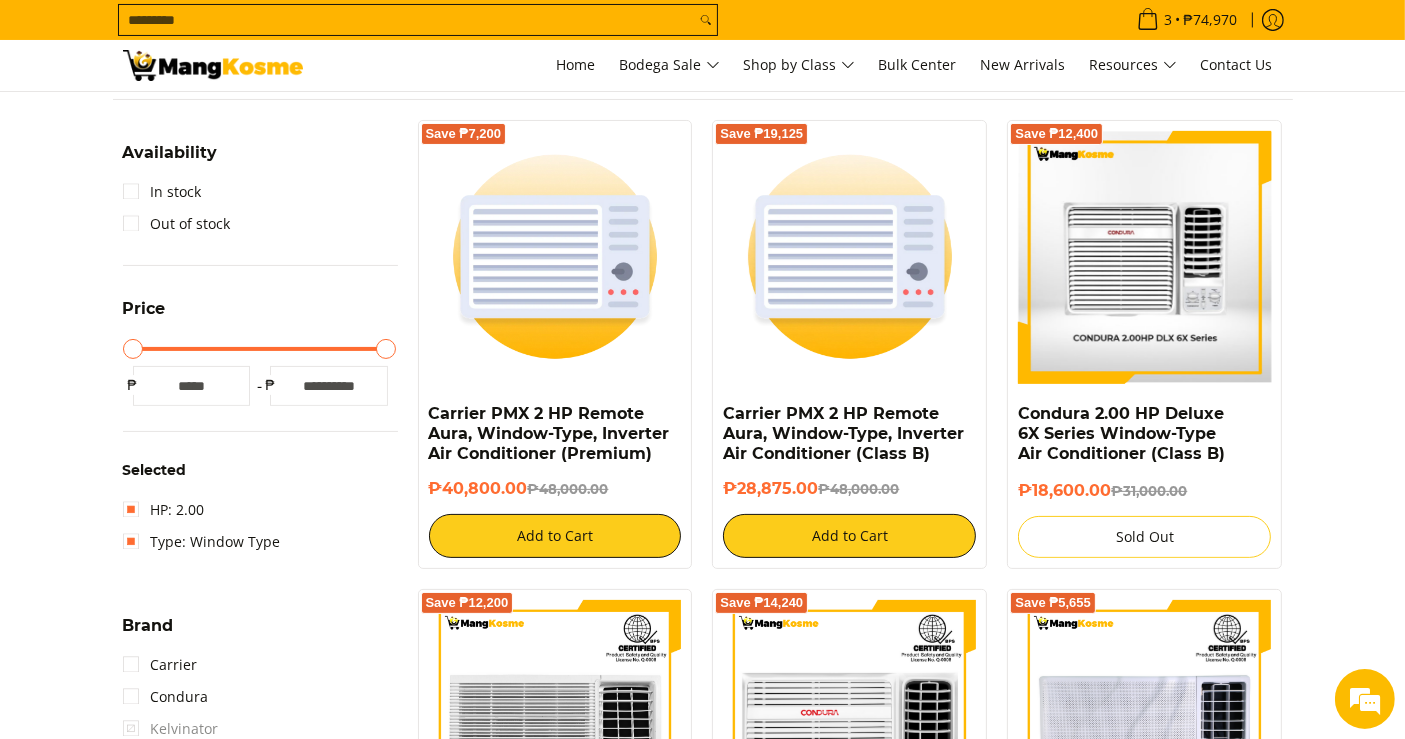 scroll, scrollTop: 254, scrollLeft: 0, axis: vertical 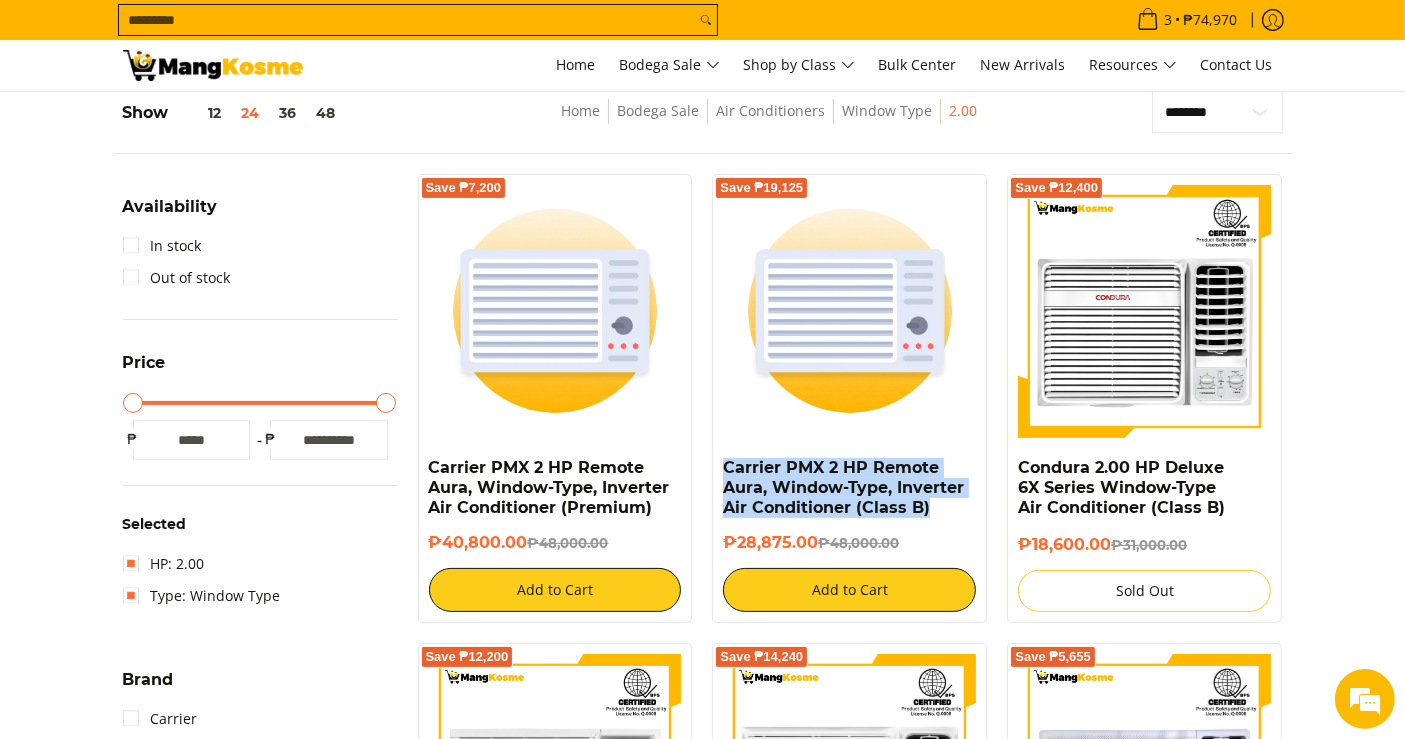 drag, startPoint x: 951, startPoint y: 502, endPoint x: 720, endPoint y: 458, distance: 235.15314 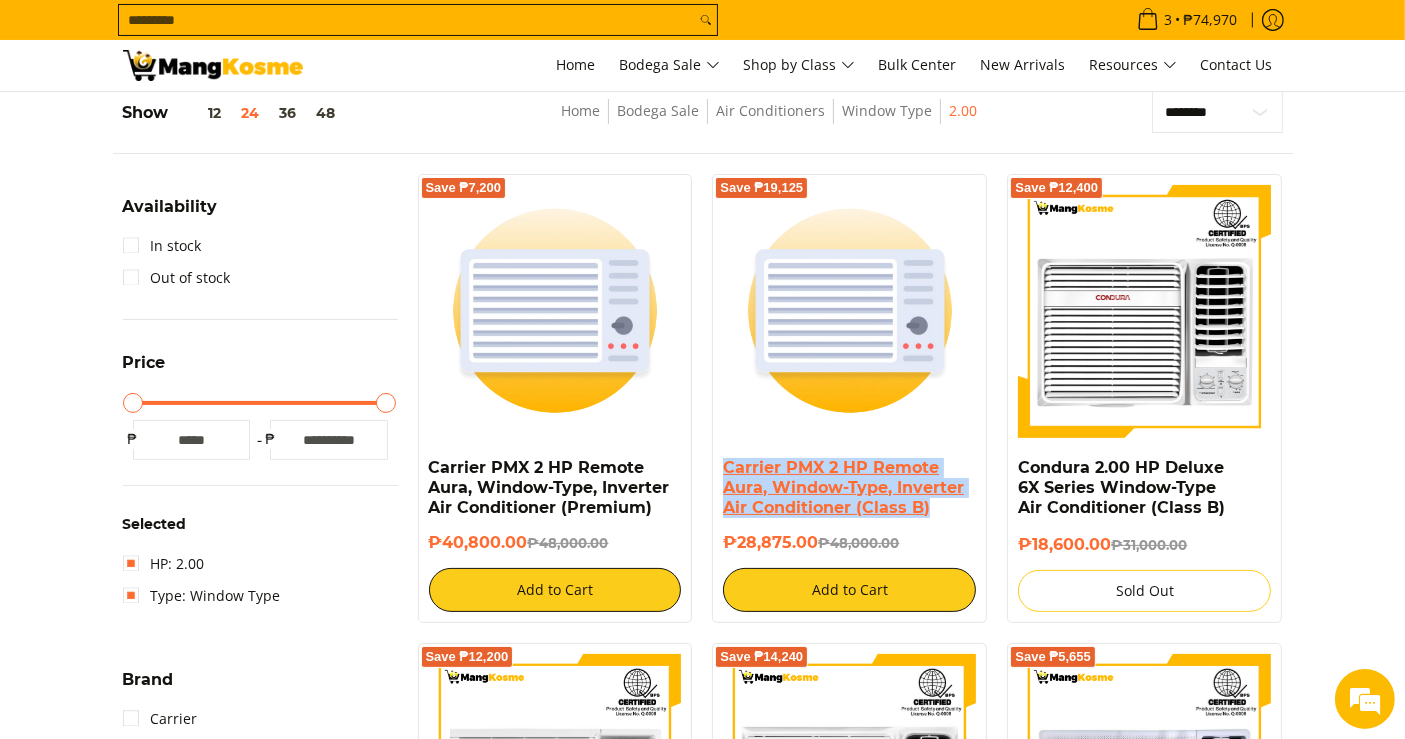 click on "Carrier PMX 2 HP Remote Aura, Window-Type, Inverter Air Conditioner (Class B)" at bounding box center (843, 487) 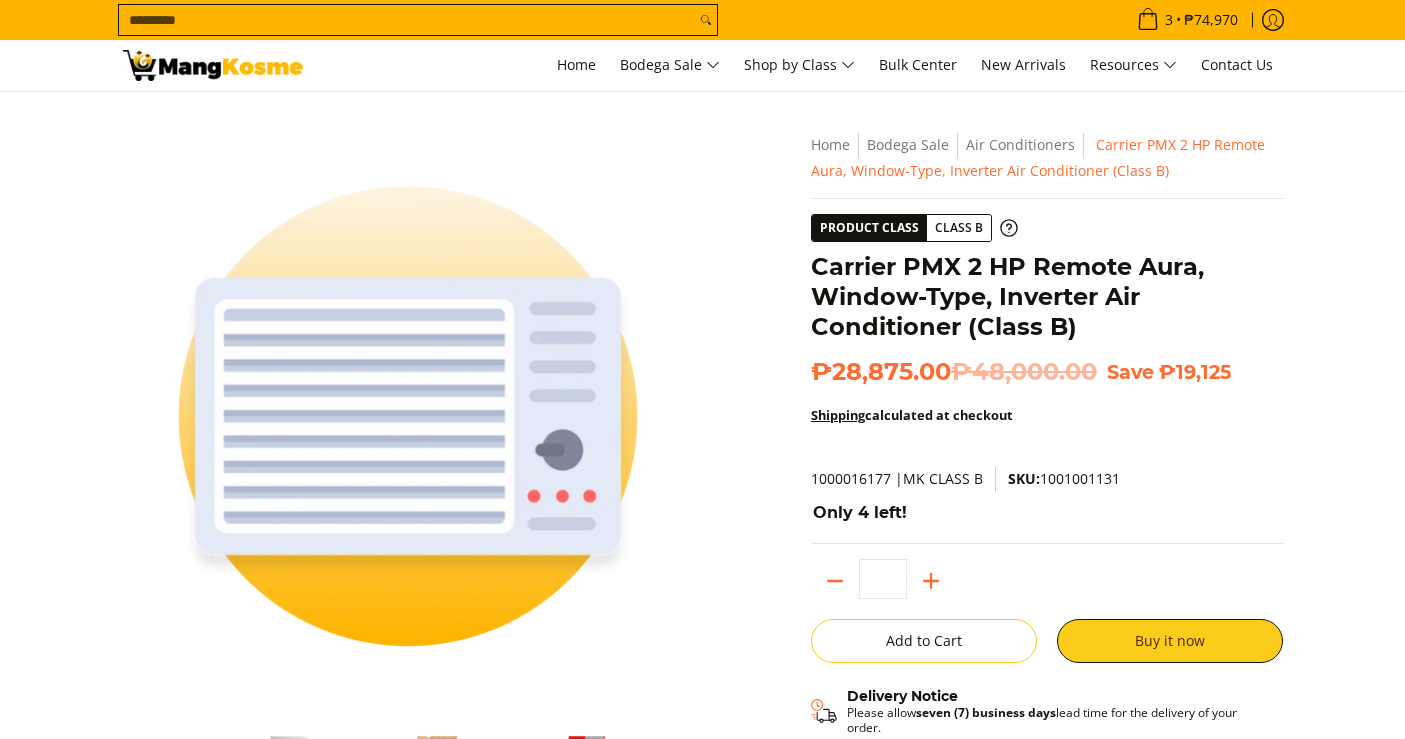 scroll, scrollTop: 0, scrollLeft: 0, axis: both 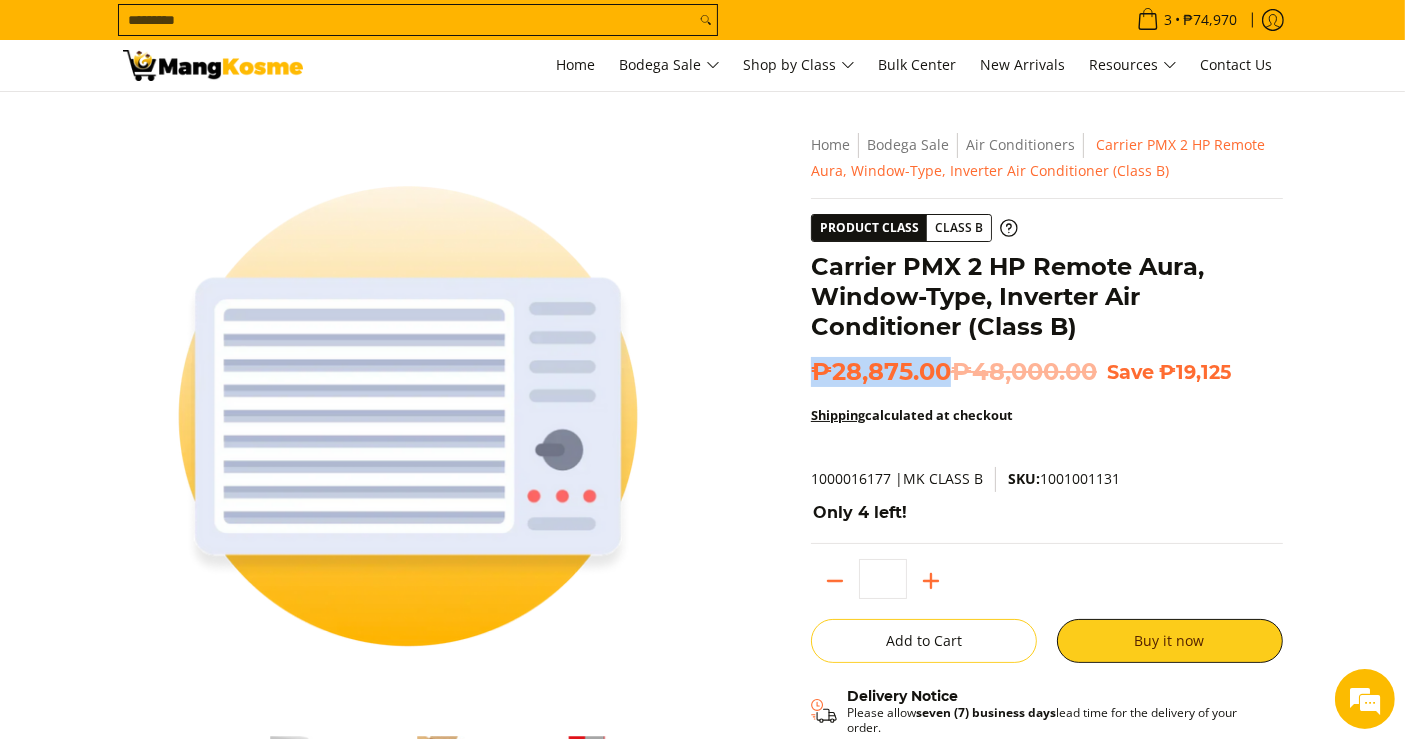drag, startPoint x: 946, startPoint y: 380, endPoint x: 795, endPoint y: 361, distance: 152.19067 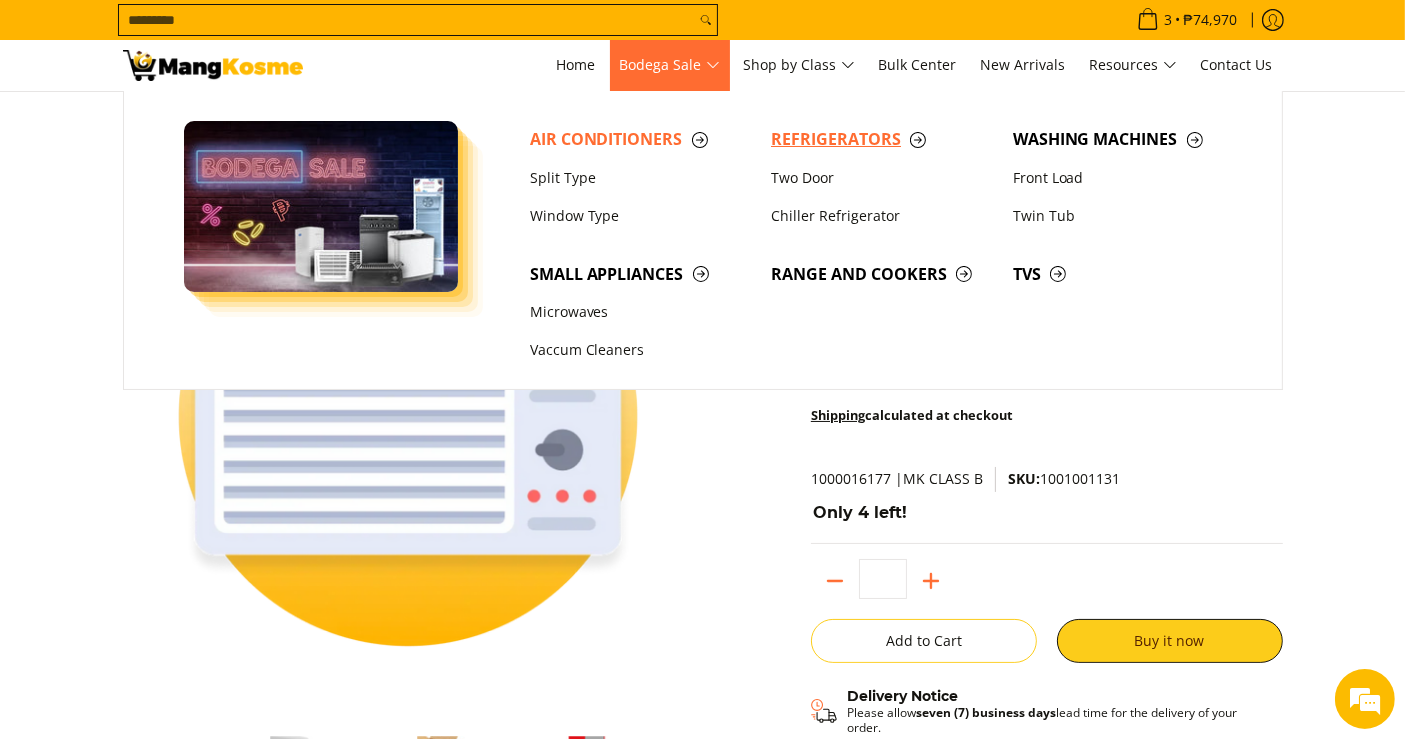 click on "Refrigerators" at bounding box center [882, 139] 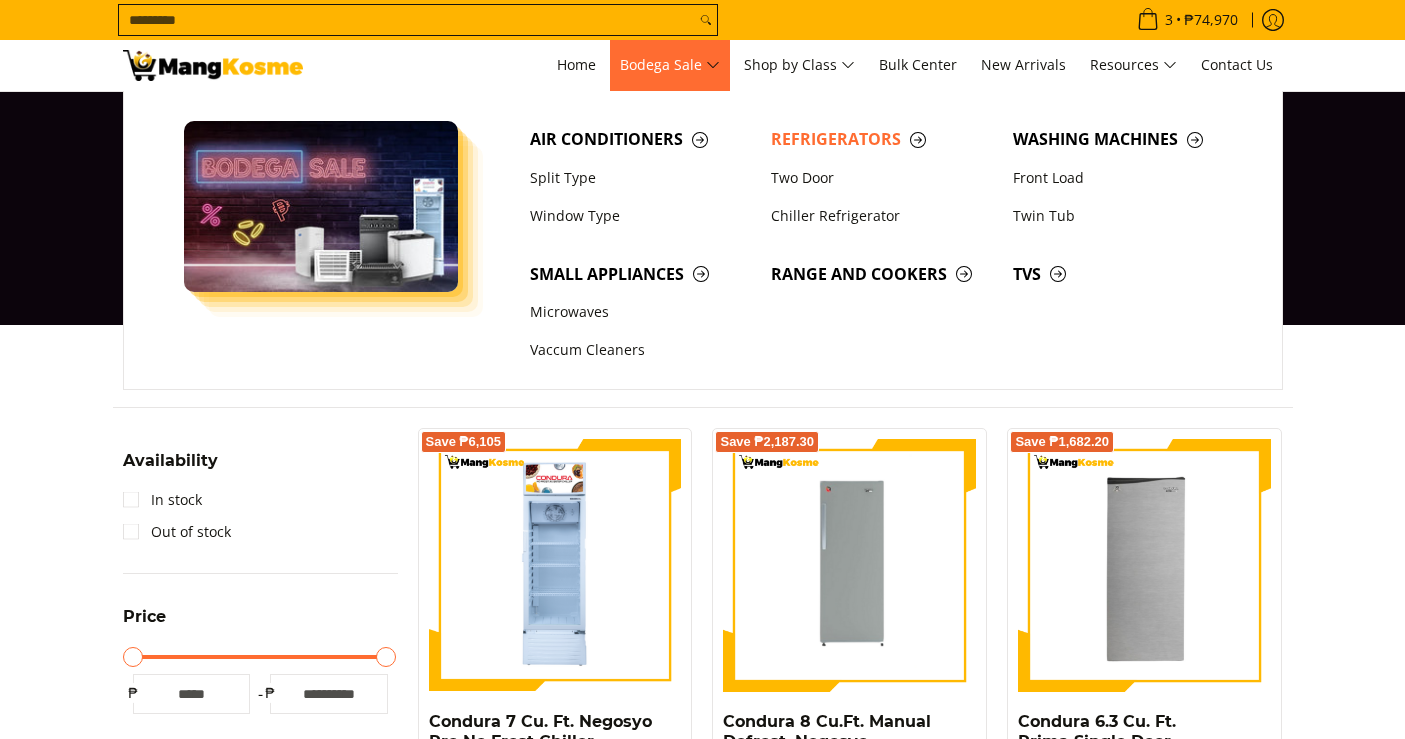 scroll, scrollTop: 0, scrollLeft: 0, axis: both 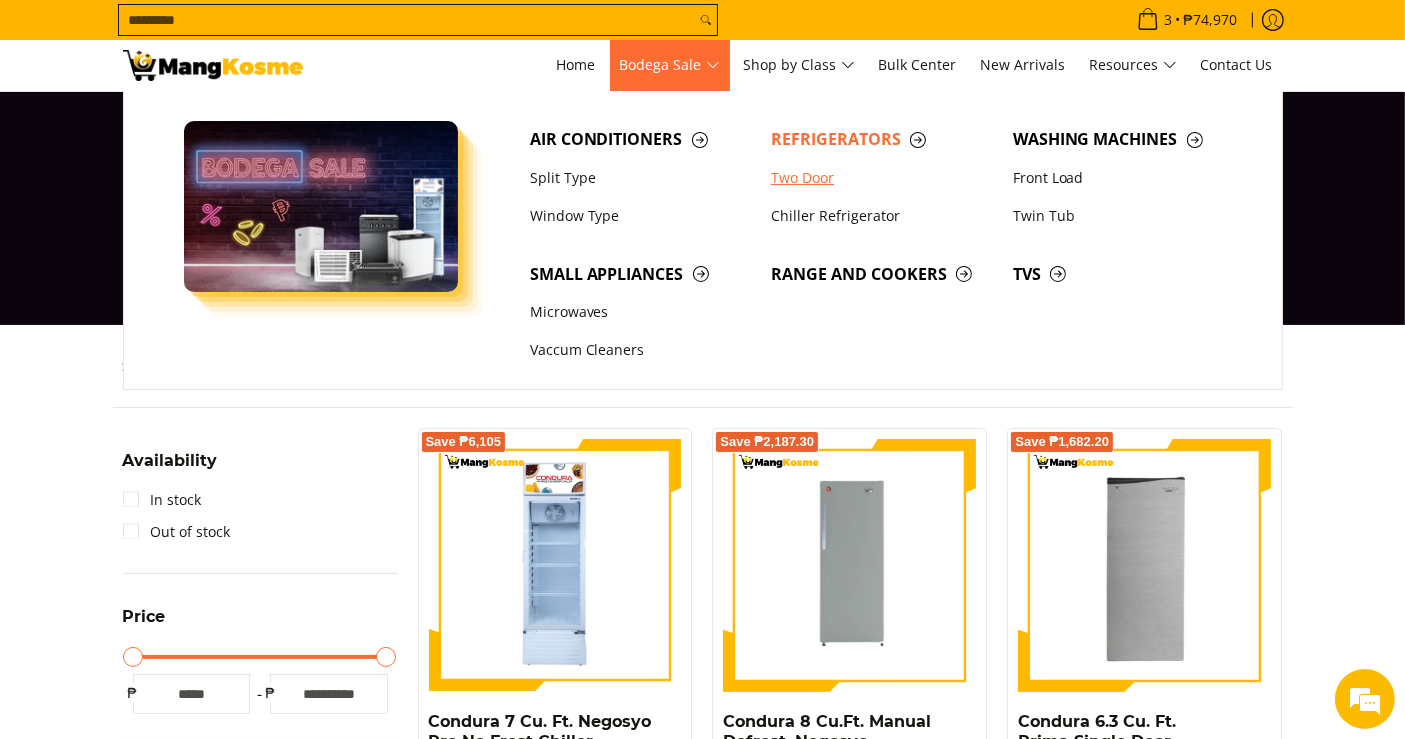 click on "Two Door" at bounding box center (882, 178) 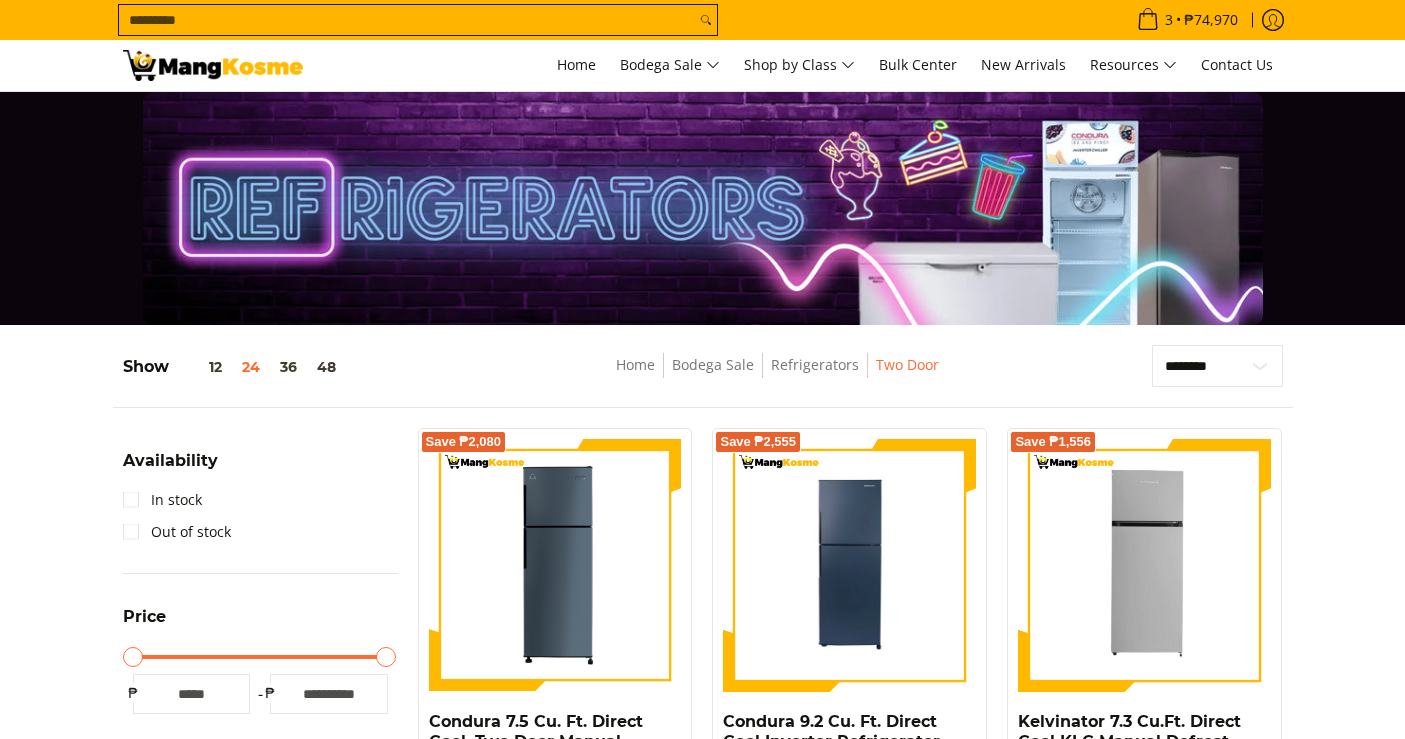 scroll, scrollTop: 222, scrollLeft: 0, axis: vertical 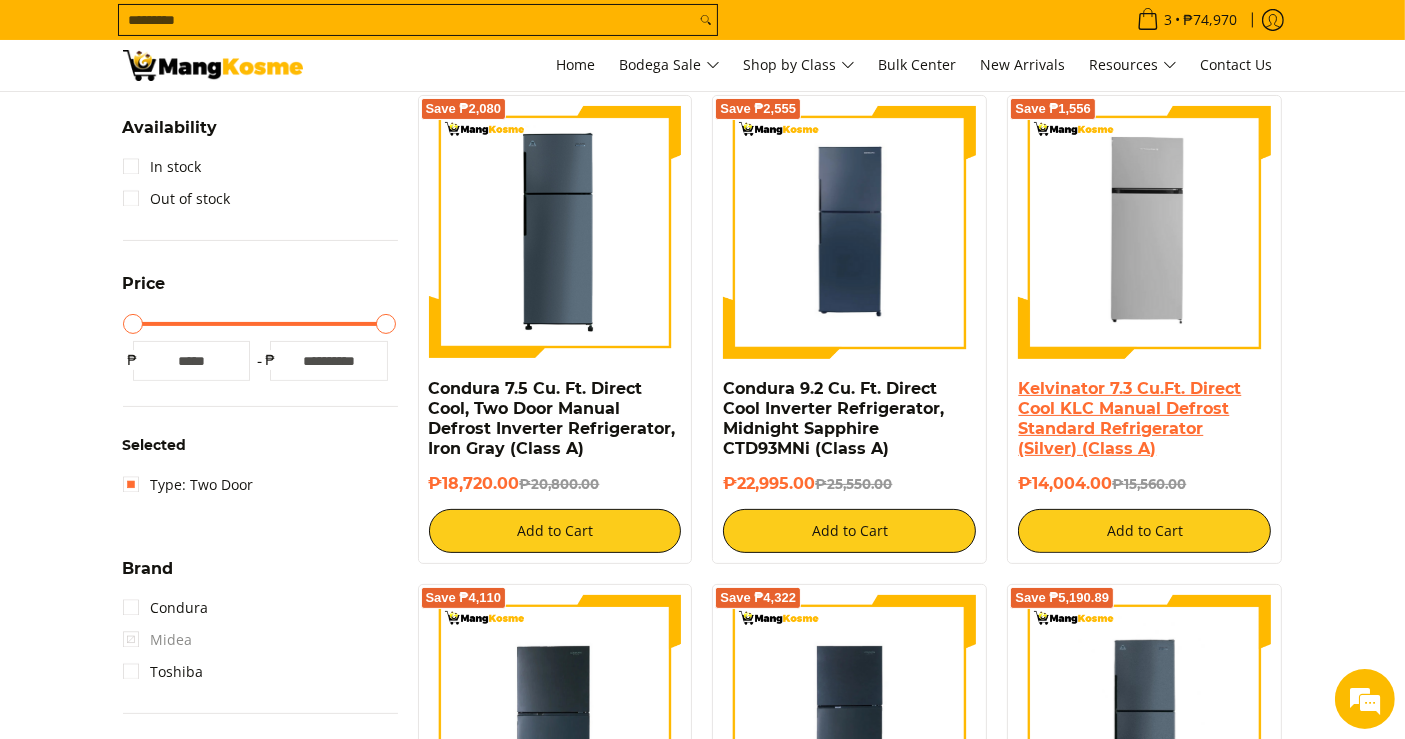 click on "Kelvinator 7.3 Cu.Ft. Direct Cool KLC Manual Defrost Standard Refrigerator (Silver) (Class A)" at bounding box center (1129, 418) 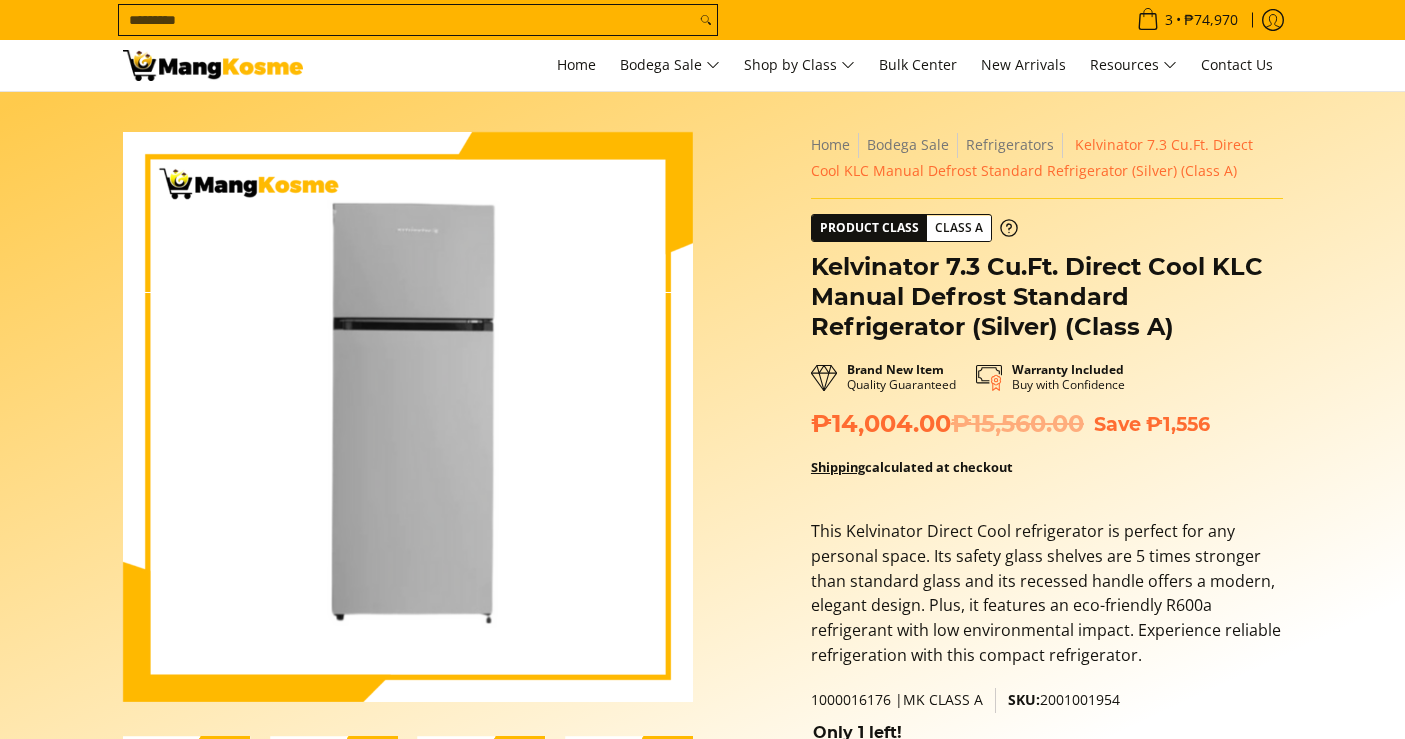 scroll, scrollTop: 0, scrollLeft: 0, axis: both 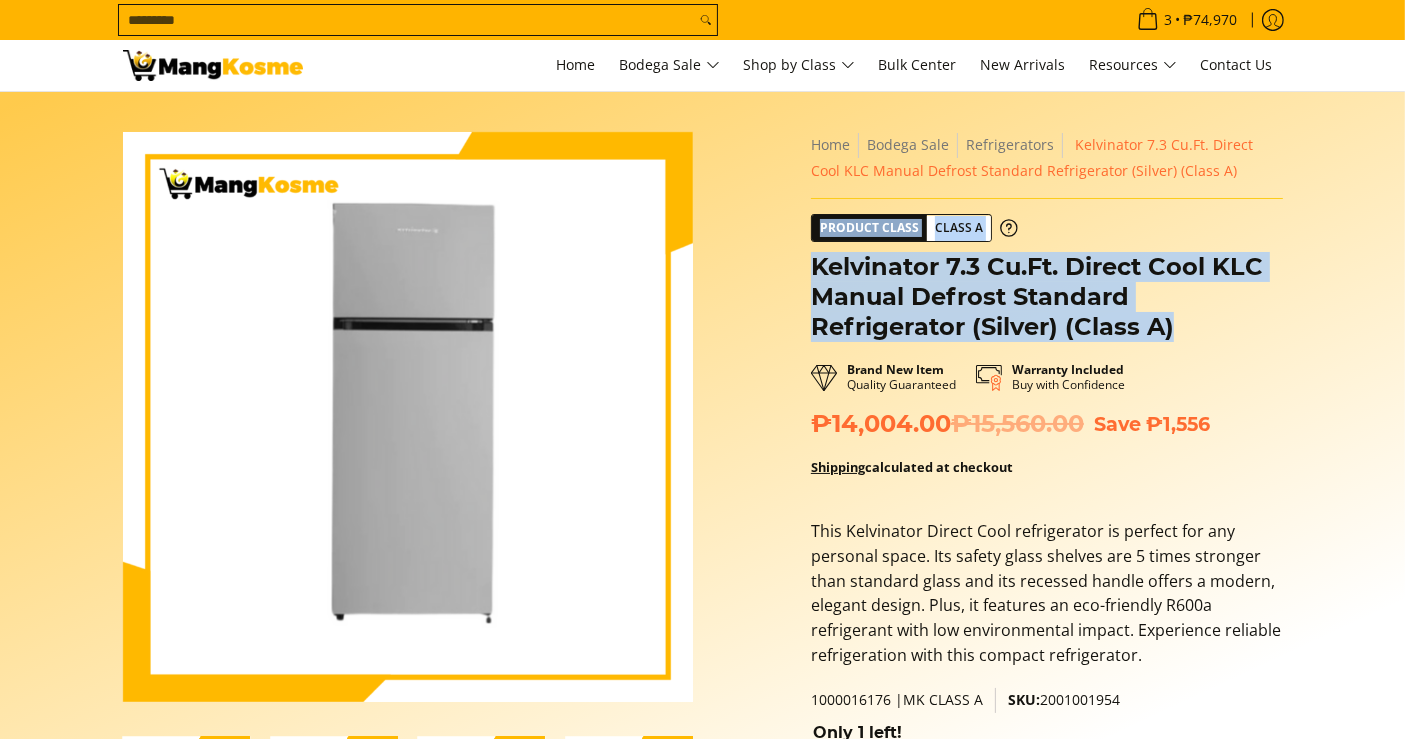 click on "Skip to Main Content
Enable zoom Disable zoom
Enable zoom Disable zoom
Enable zoom Disable zoom
Enable zoom Disable zoom
Enable zoom Disable zoom
Enable zoom Disable zoom" at bounding box center (703, 745) 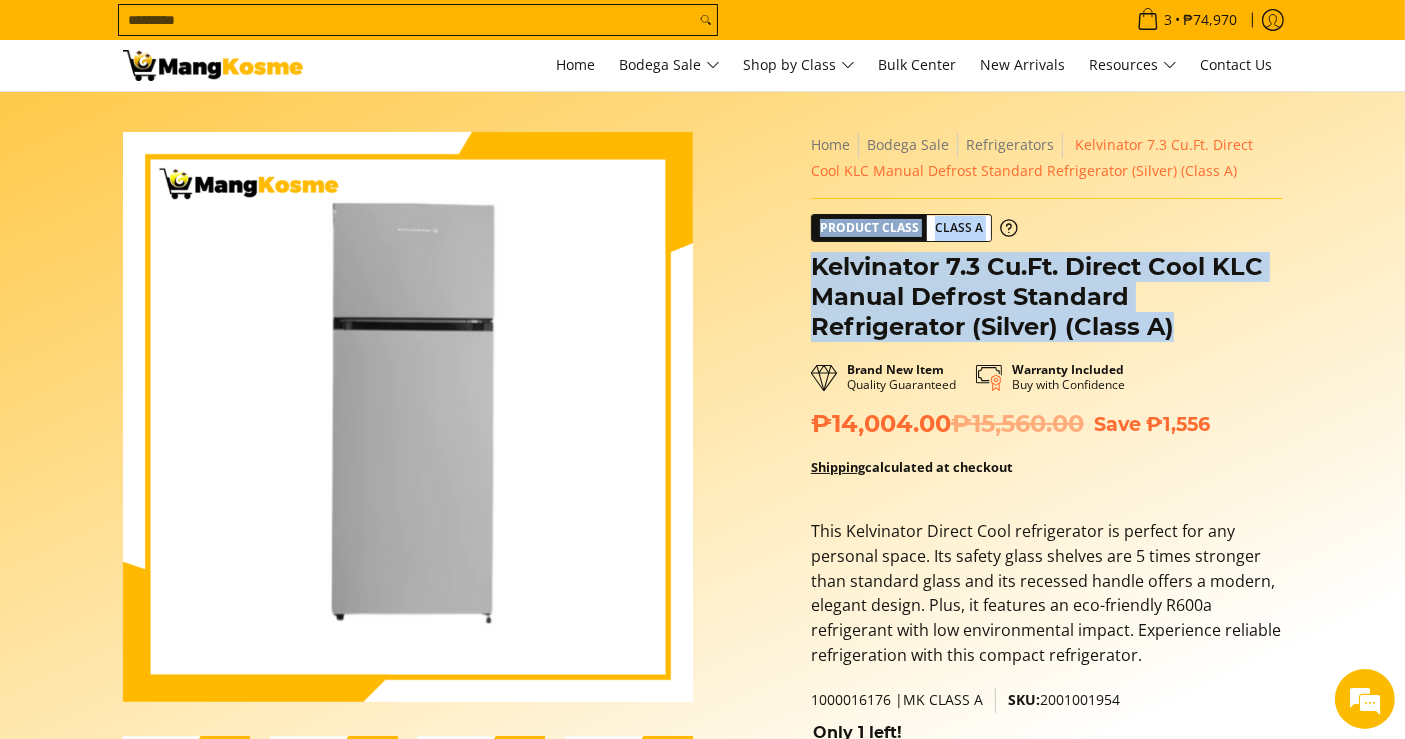 click on "Kelvinator 7.3 Cu.Ft. Direct Cool KLC Manual Defrost Standard Refrigerator (Silver) (Class A)" at bounding box center [1047, 297] 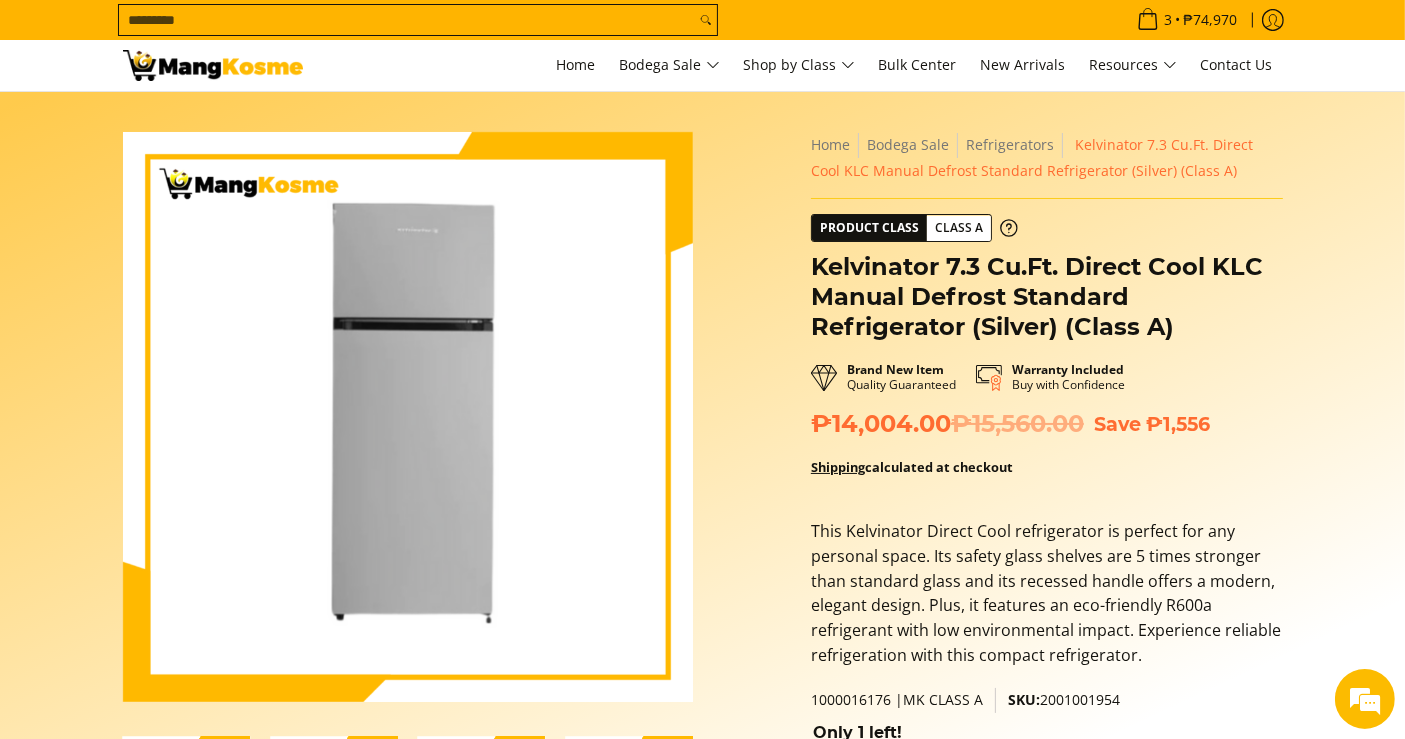 drag, startPoint x: 1217, startPoint y: 363, endPoint x: 1217, endPoint y: 452, distance: 89 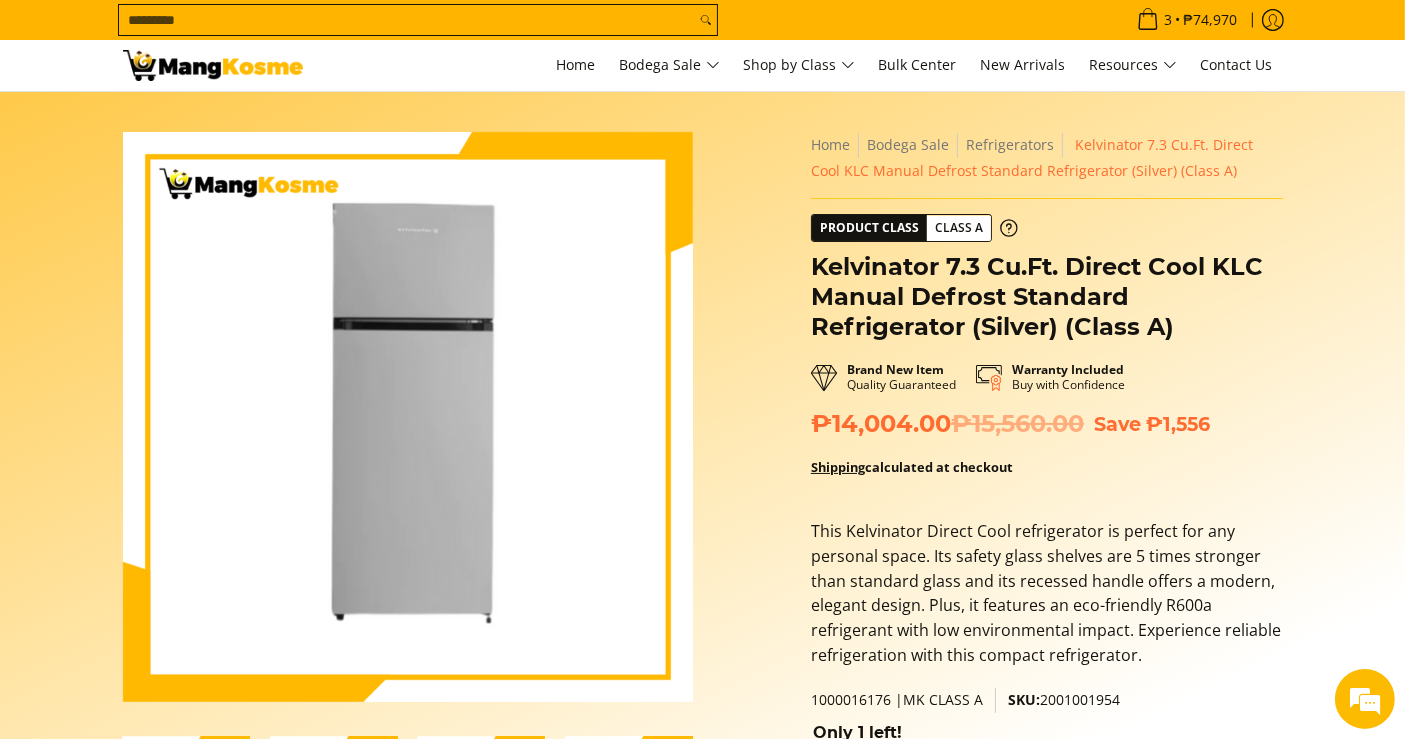 click on "Kelvinator 7.3 Cu.Ft. Direct Cool KLC Manual Defrost Standard Refrigerator (Silver) (Class A)" at bounding box center (1047, 304) 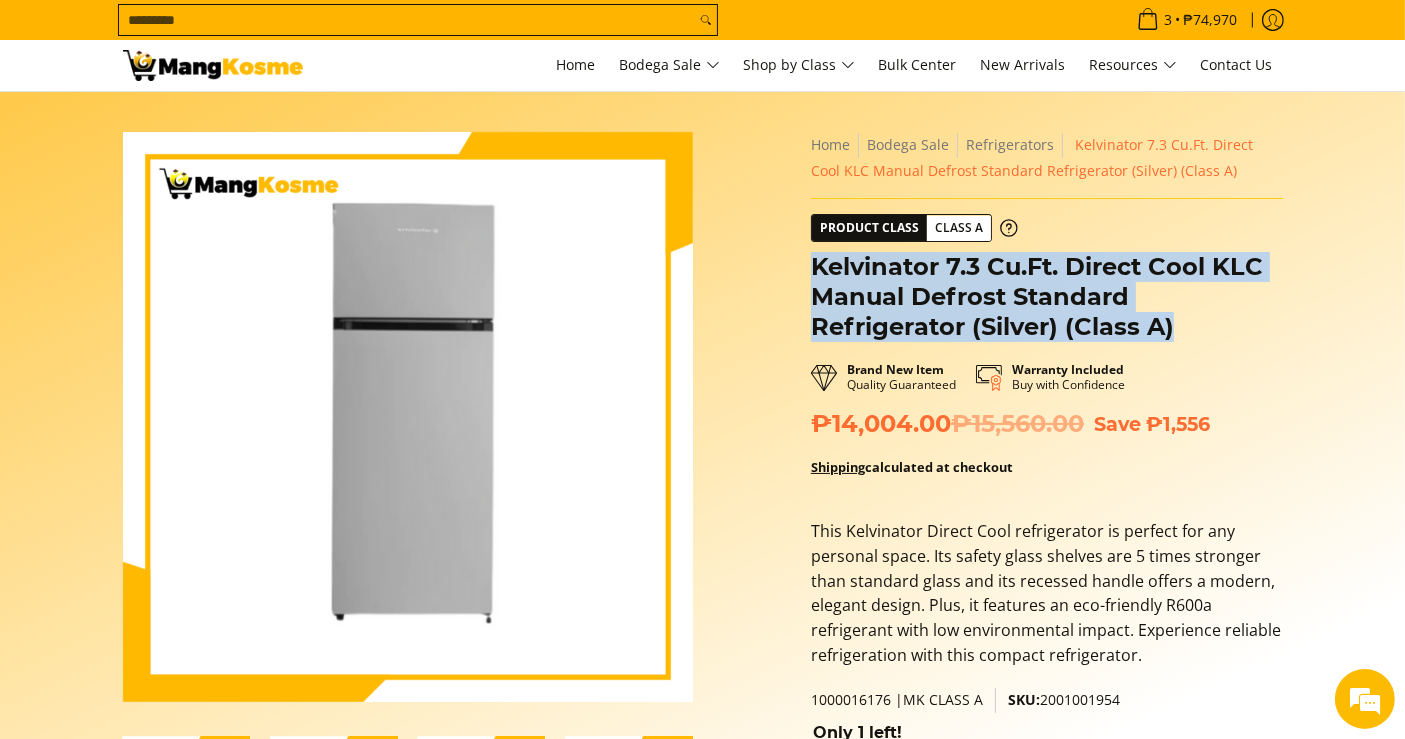 drag, startPoint x: 1207, startPoint y: 338, endPoint x: 815, endPoint y: 257, distance: 400.28116 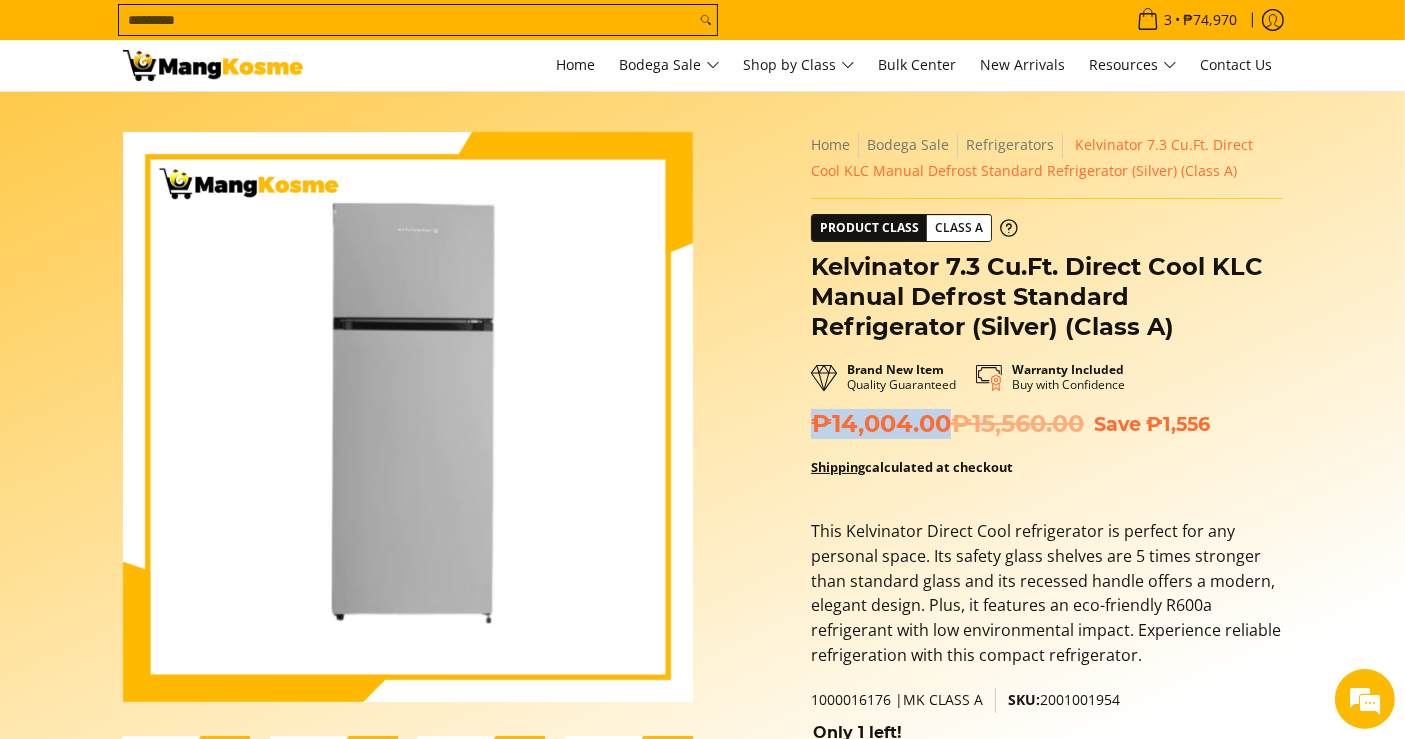 drag, startPoint x: 948, startPoint y: 420, endPoint x: 767, endPoint y: 401, distance: 181.9945 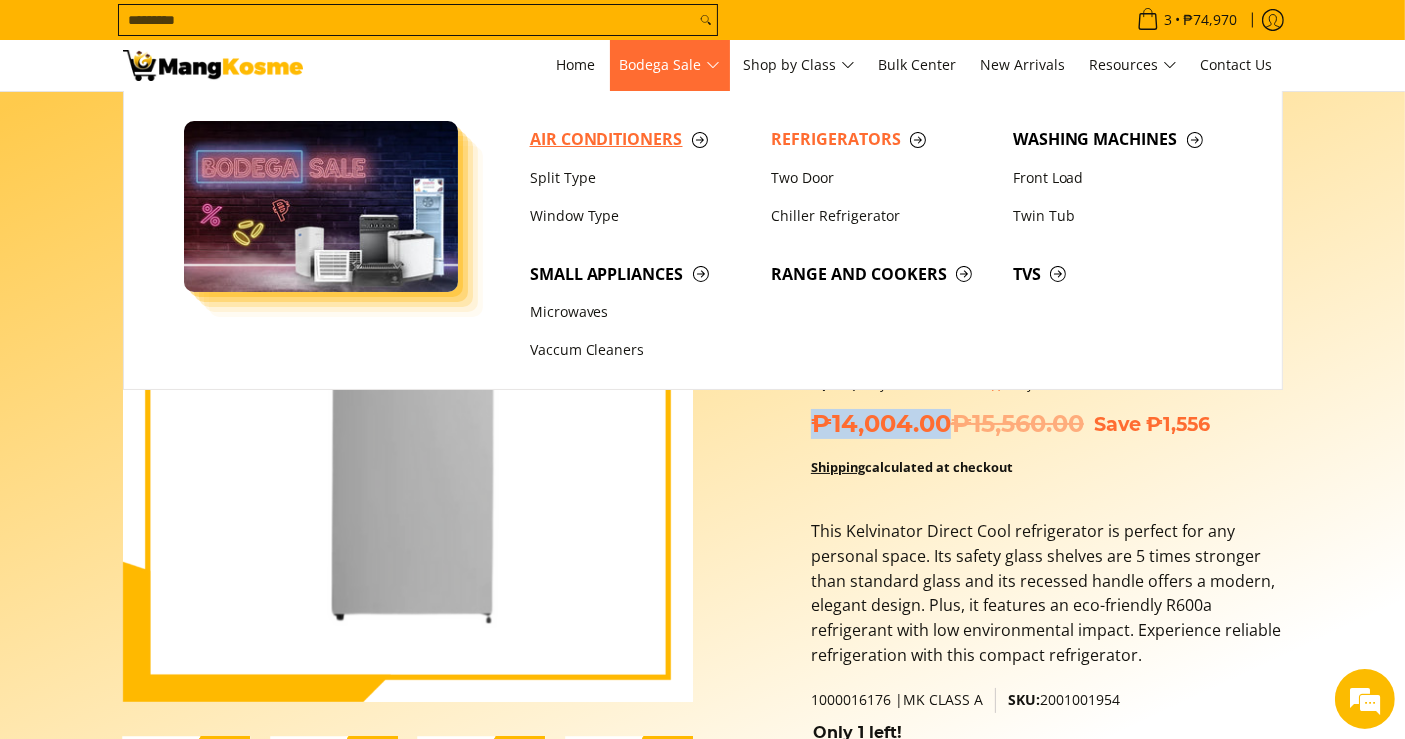 click on "Air Conditioners" at bounding box center [641, 140] 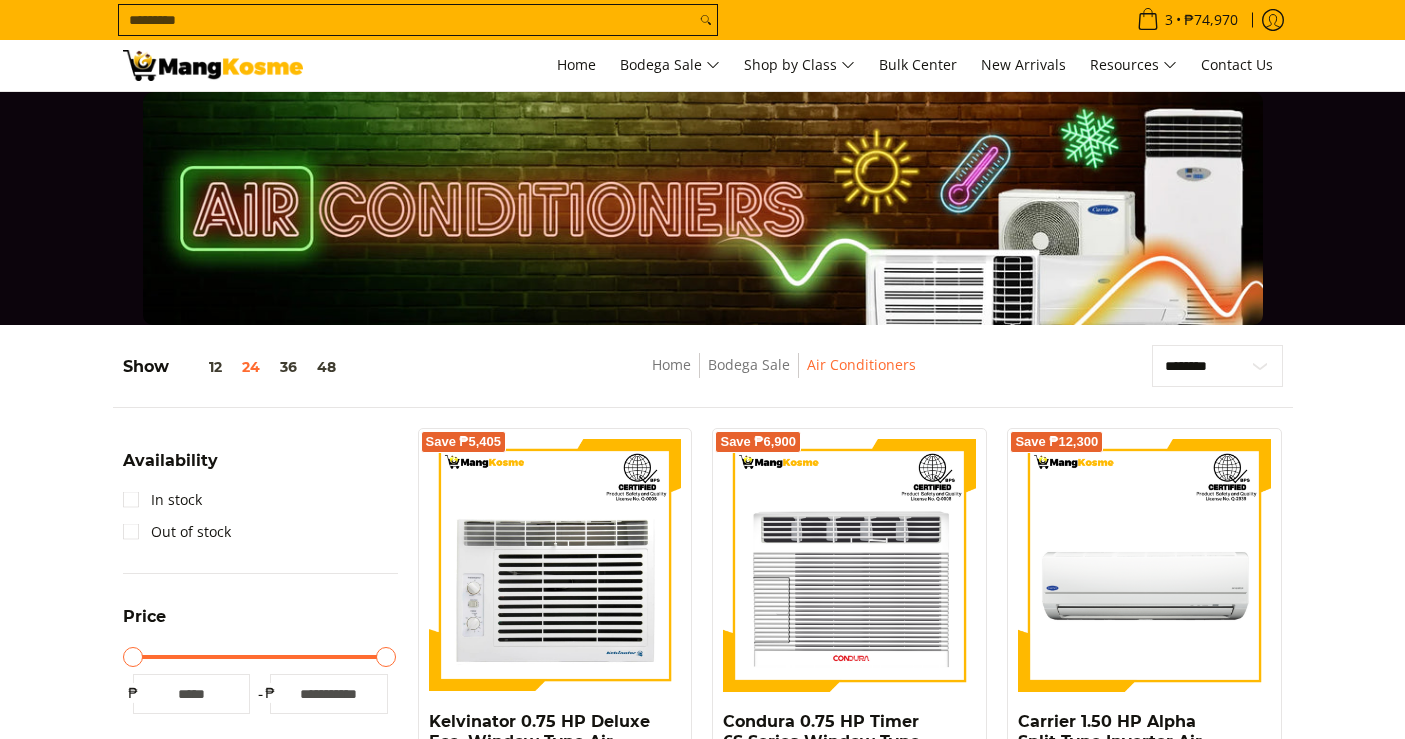 scroll, scrollTop: 114, scrollLeft: 0, axis: vertical 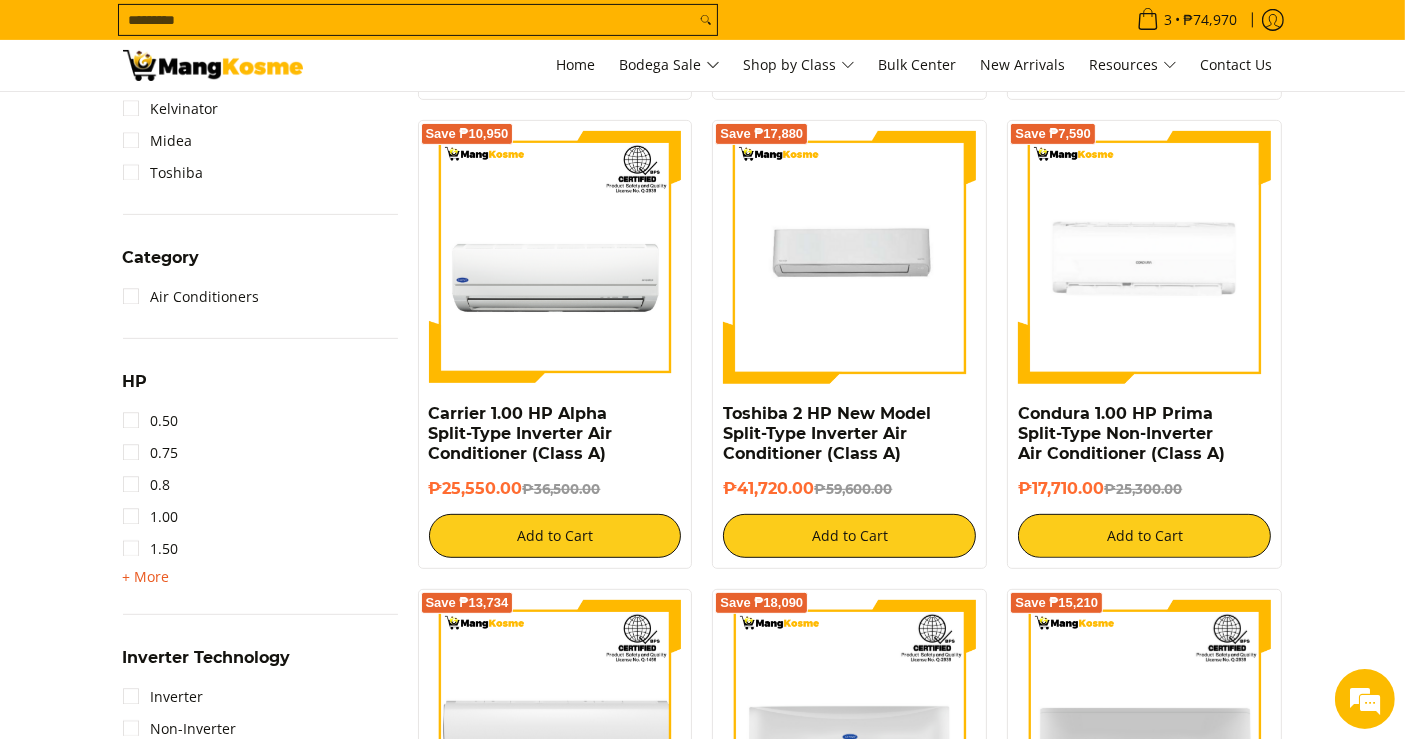 click on "+ More" at bounding box center [146, 577] 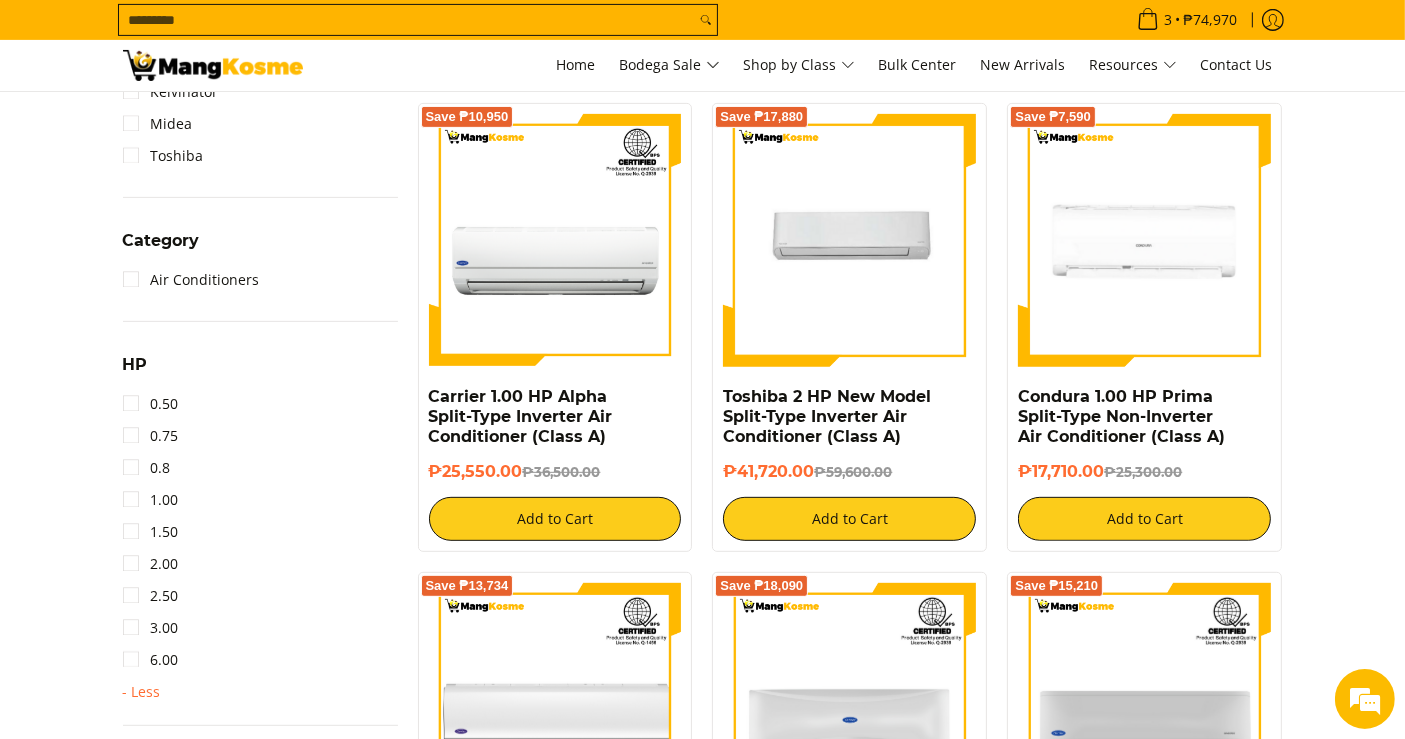 scroll, scrollTop: 1111, scrollLeft: 0, axis: vertical 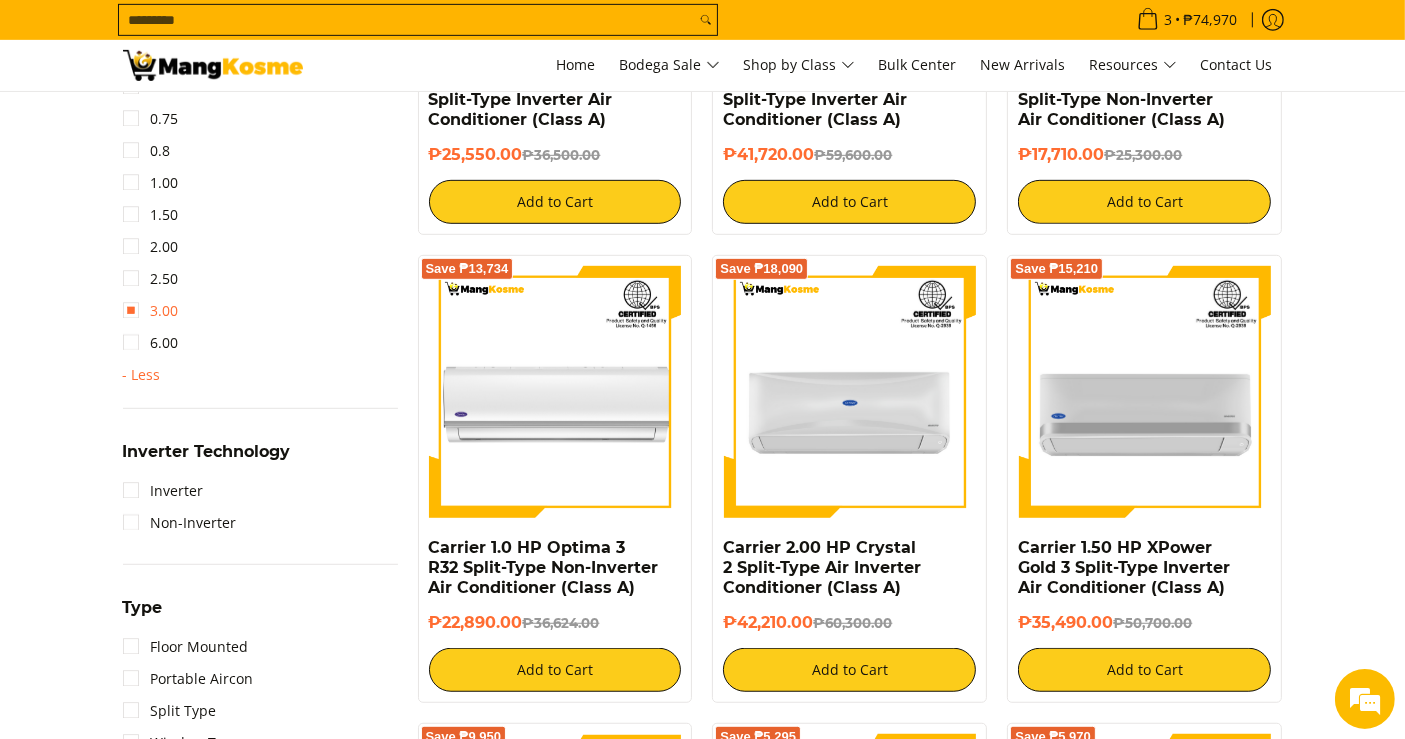 click on "3.00" at bounding box center [151, 311] 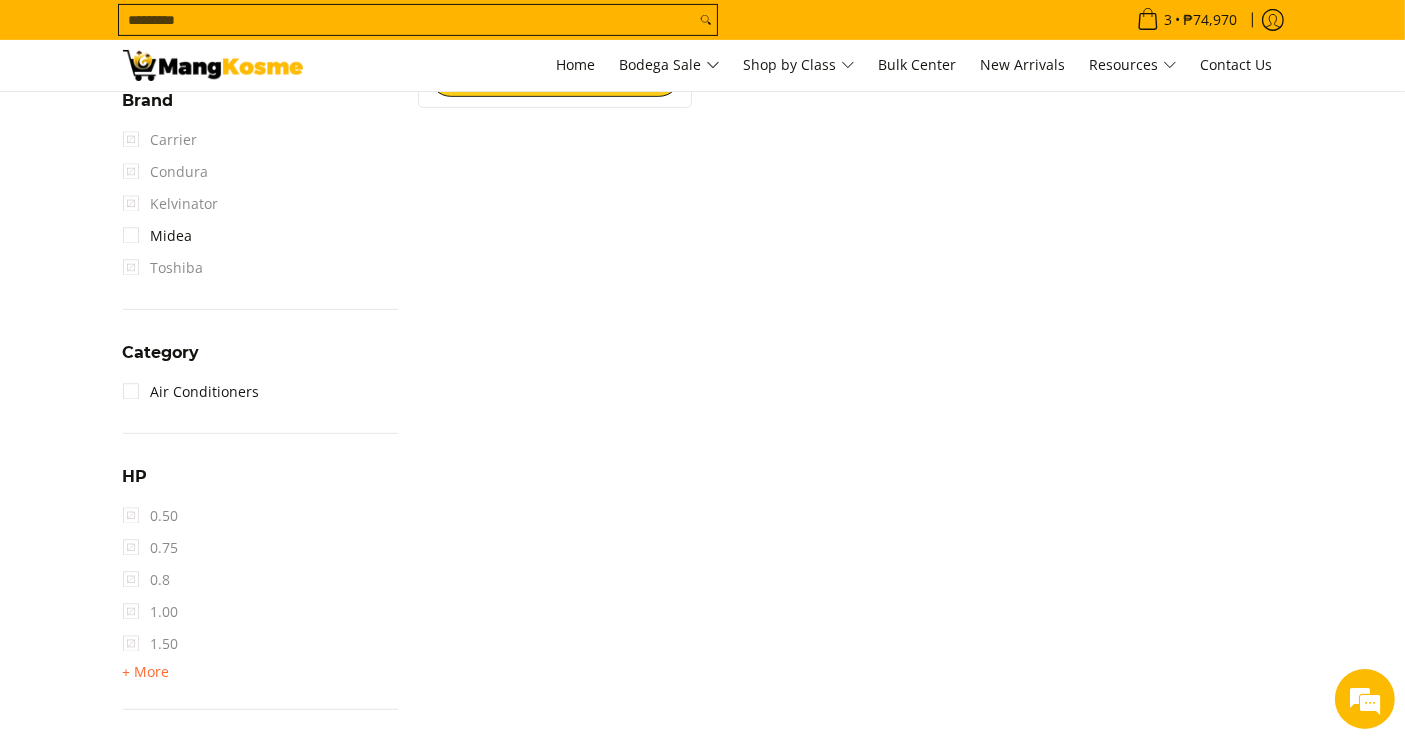scroll, scrollTop: 809, scrollLeft: 0, axis: vertical 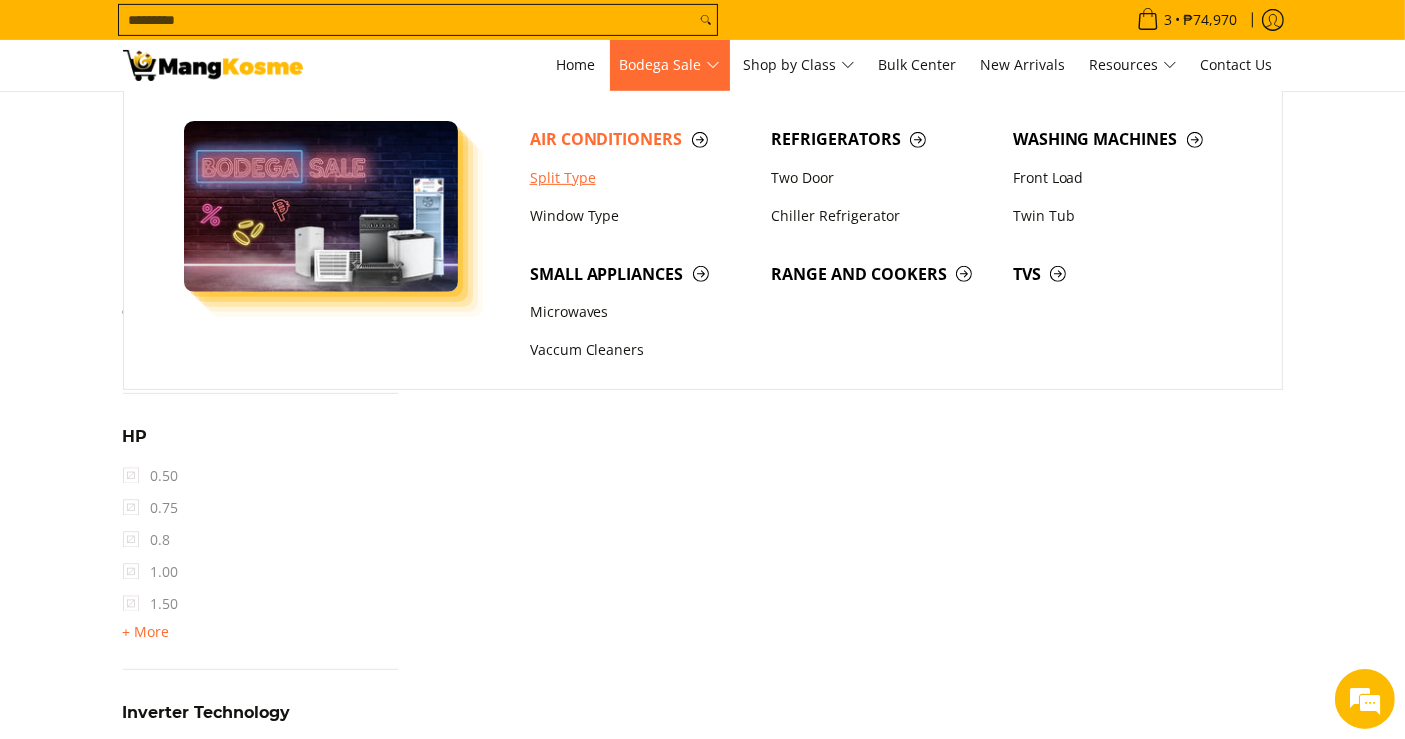 click on "Split Type" at bounding box center (641, 178) 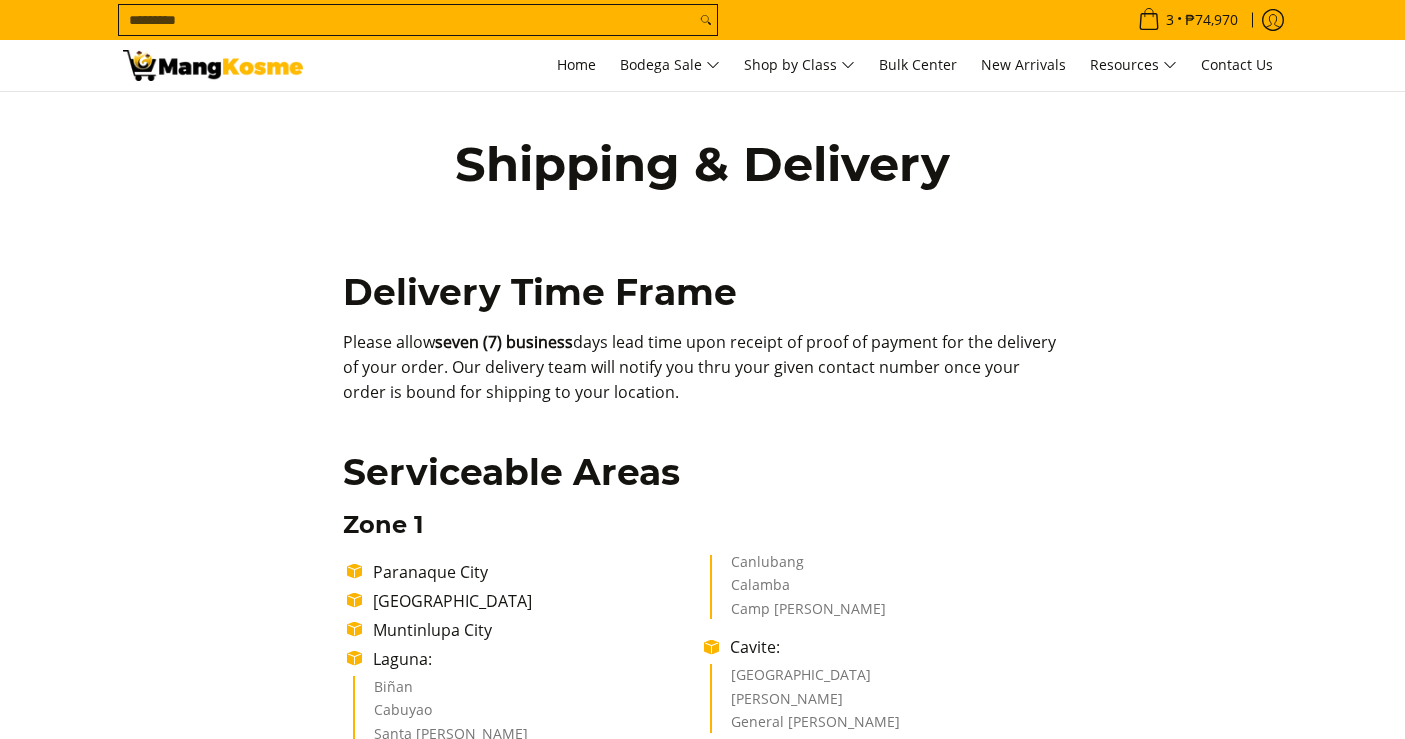 scroll, scrollTop: 1659, scrollLeft: 0, axis: vertical 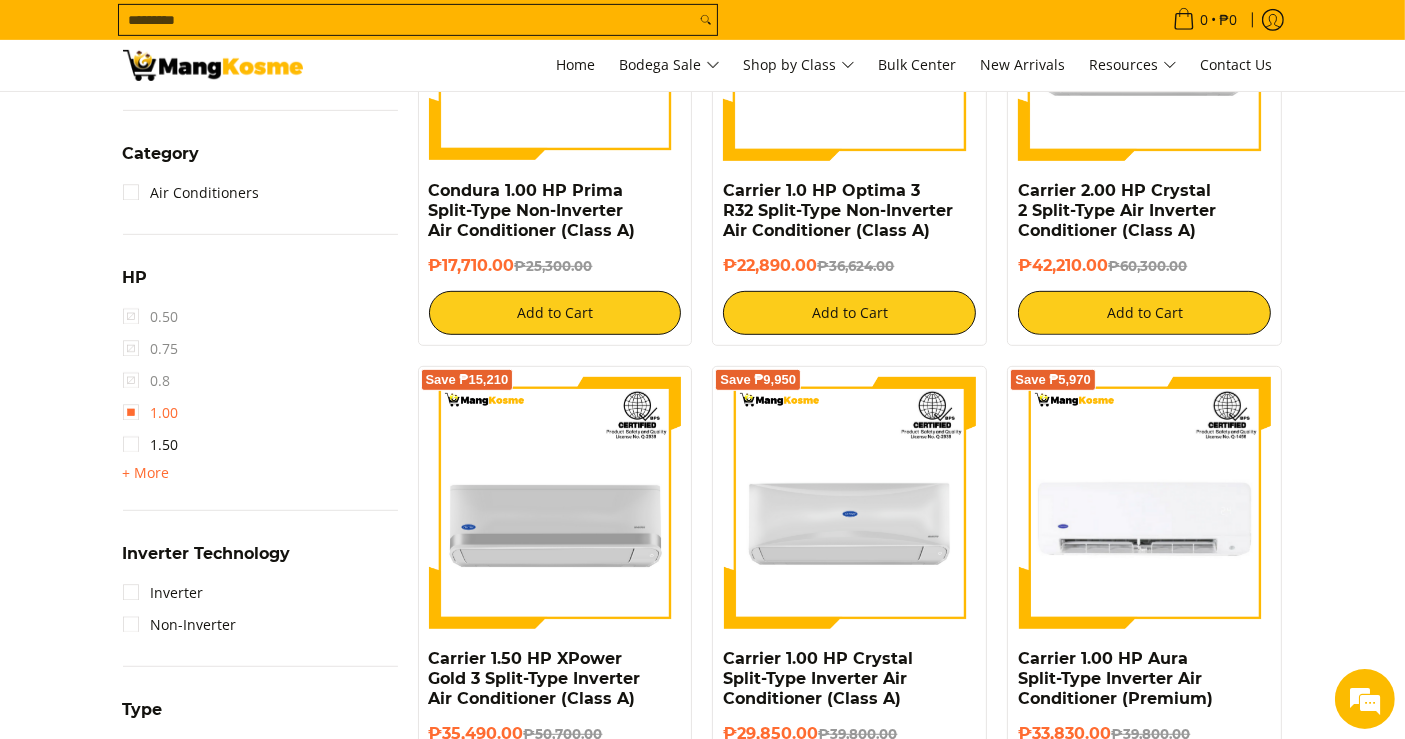 click on "1.00" at bounding box center (151, 413) 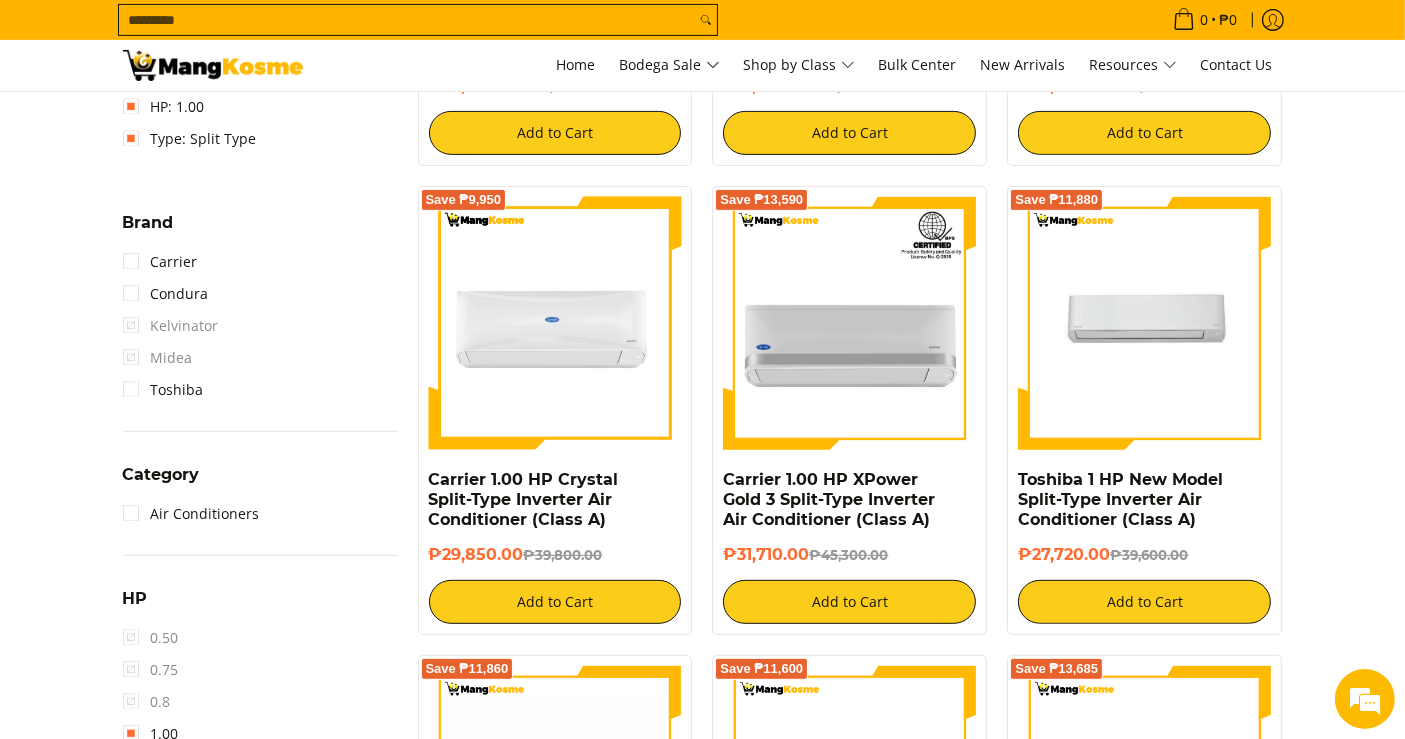 scroll, scrollTop: 698, scrollLeft: 0, axis: vertical 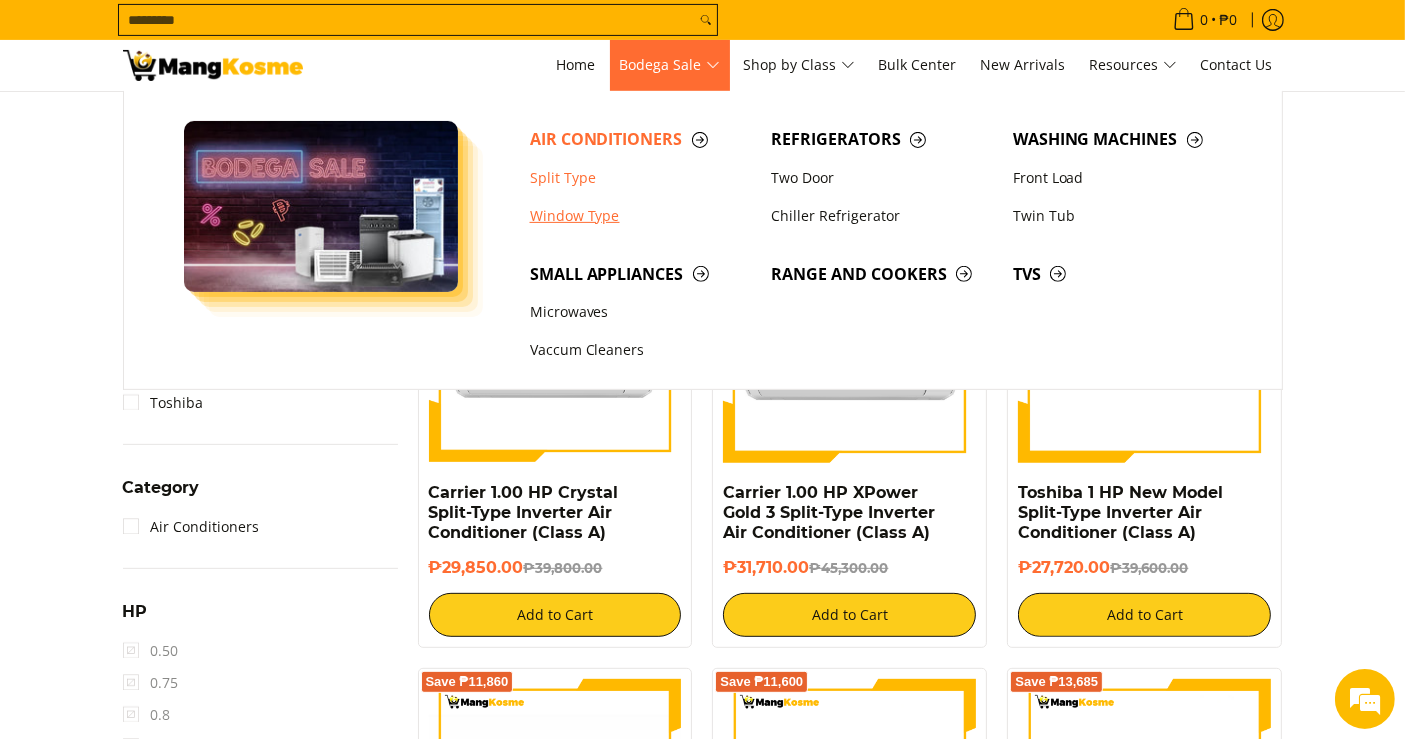 click on "Window Type" at bounding box center (641, 216) 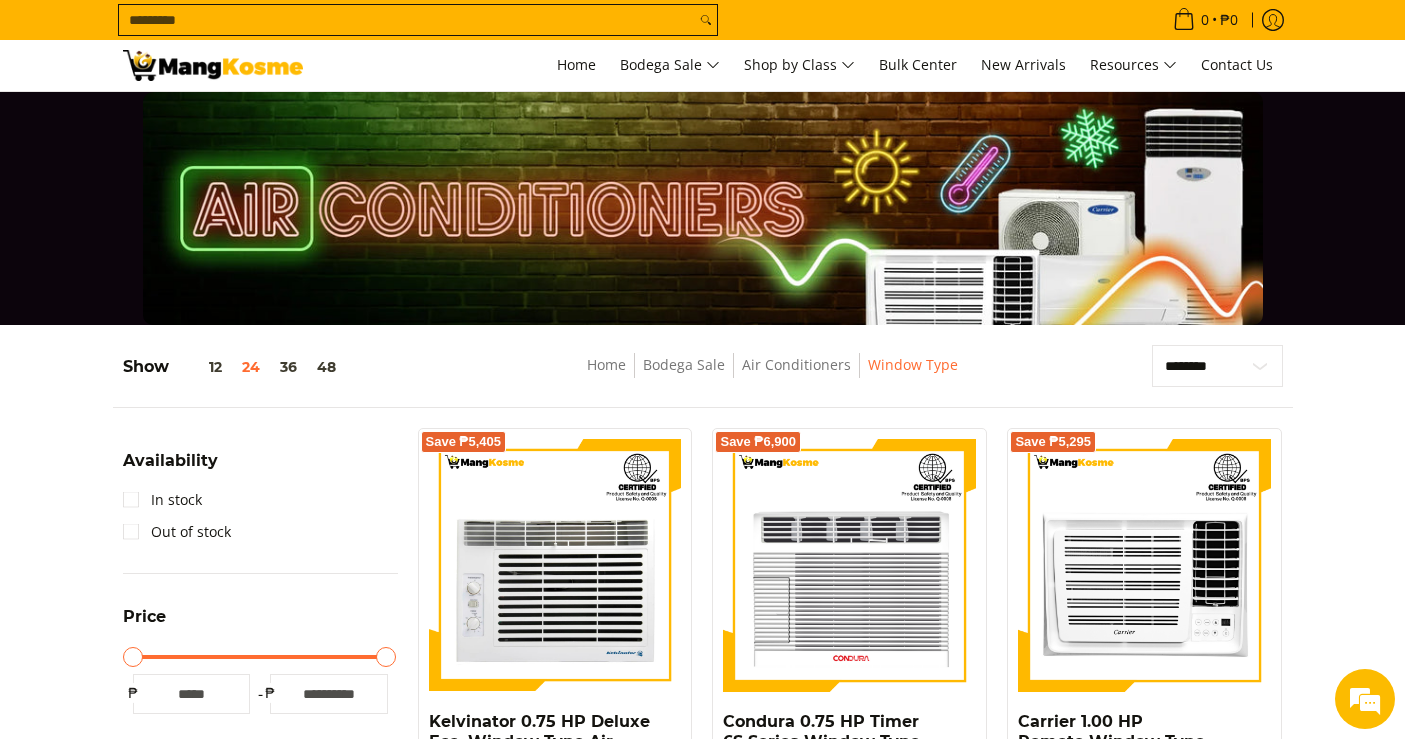 scroll, scrollTop: 0, scrollLeft: 0, axis: both 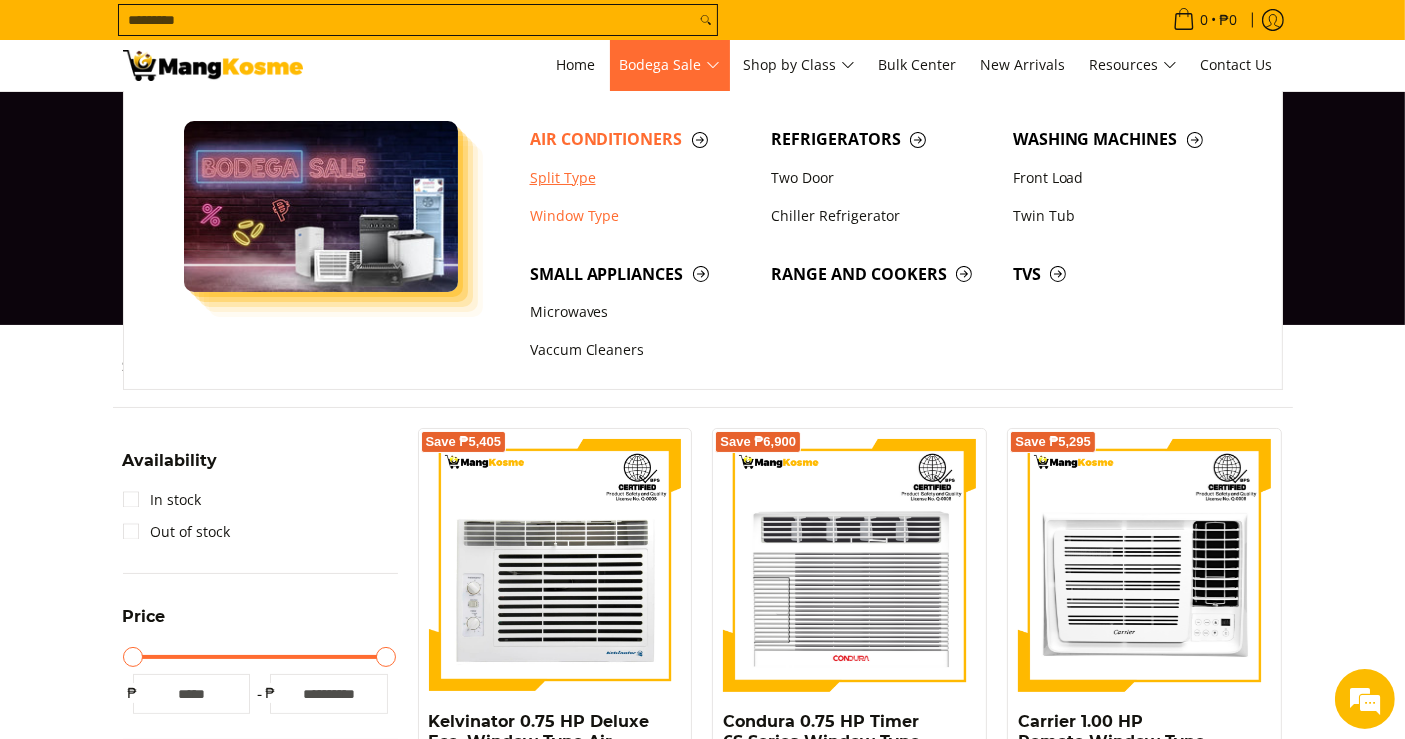click on "Split Type" at bounding box center [641, 178] 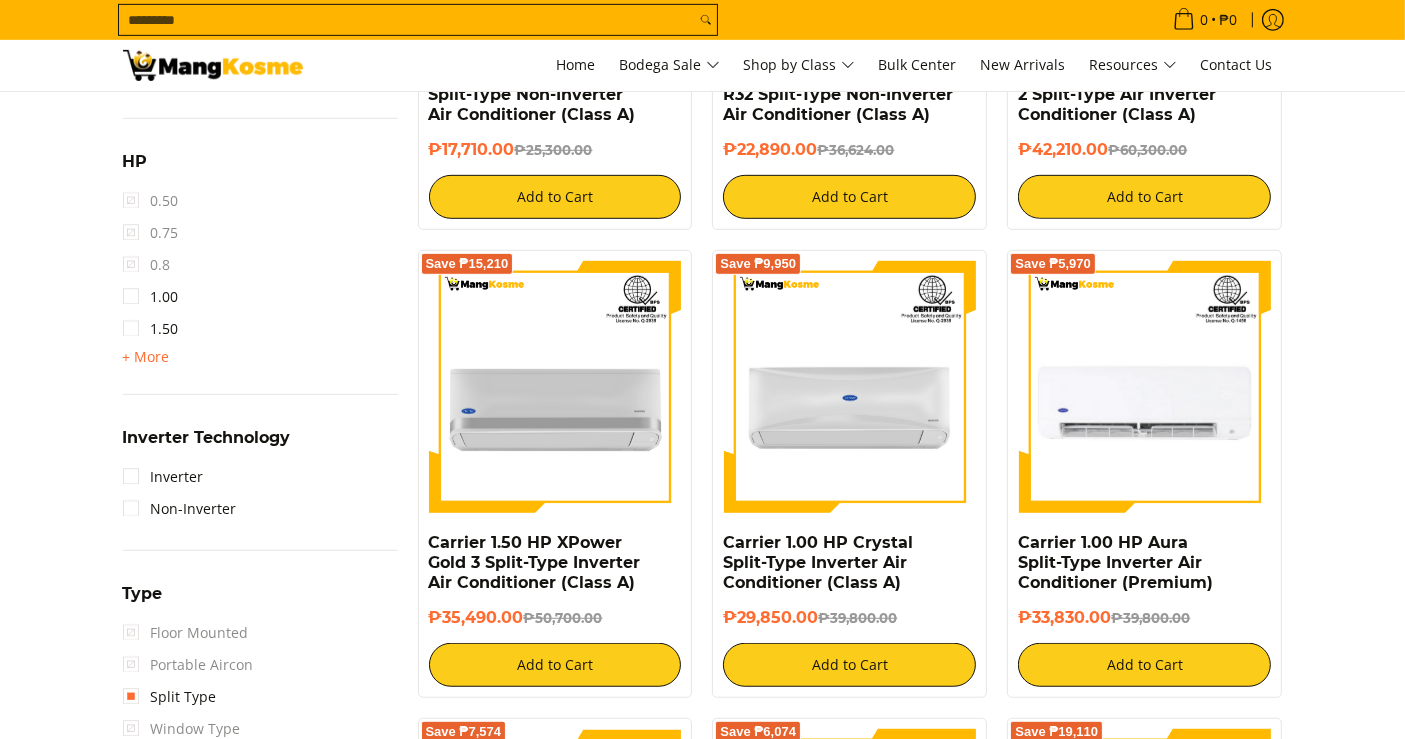 scroll, scrollTop: 0, scrollLeft: 0, axis: both 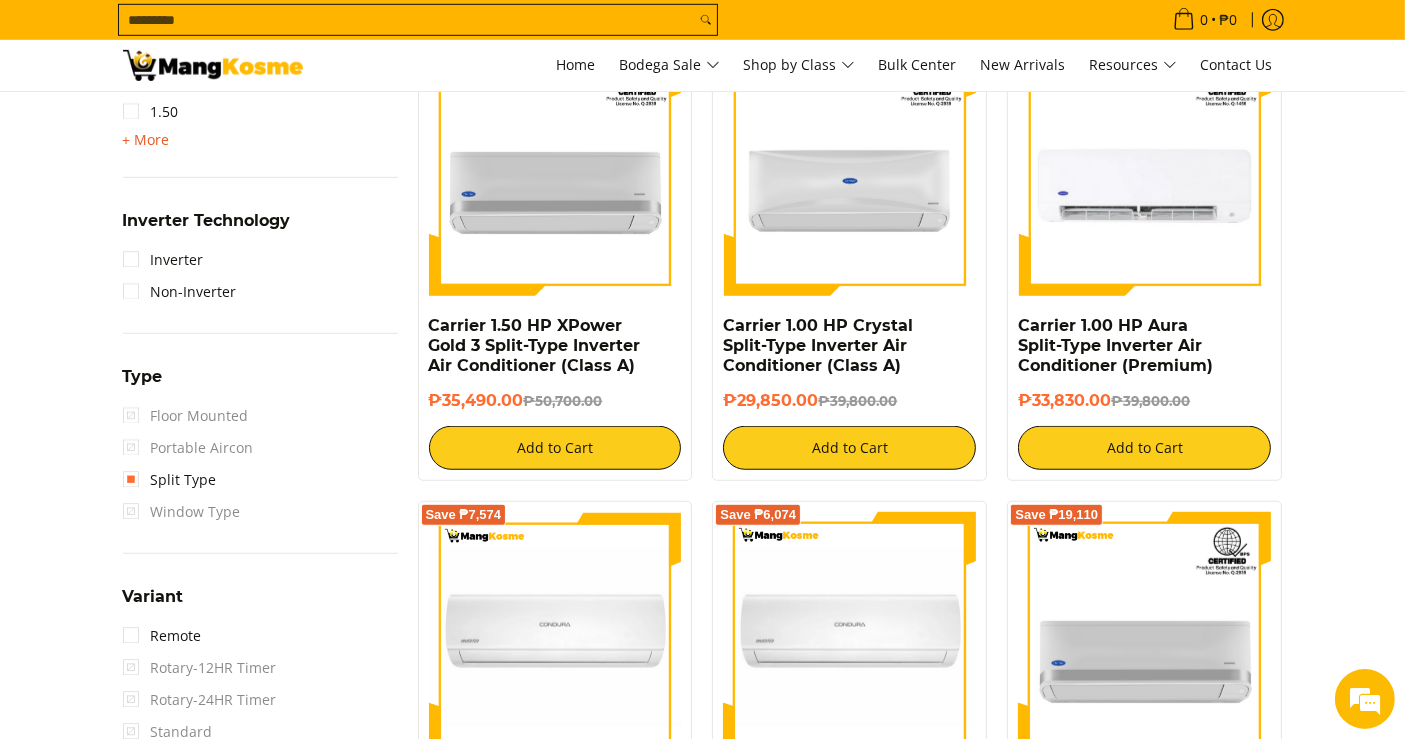 click on "+ More" at bounding box center (146, 140) 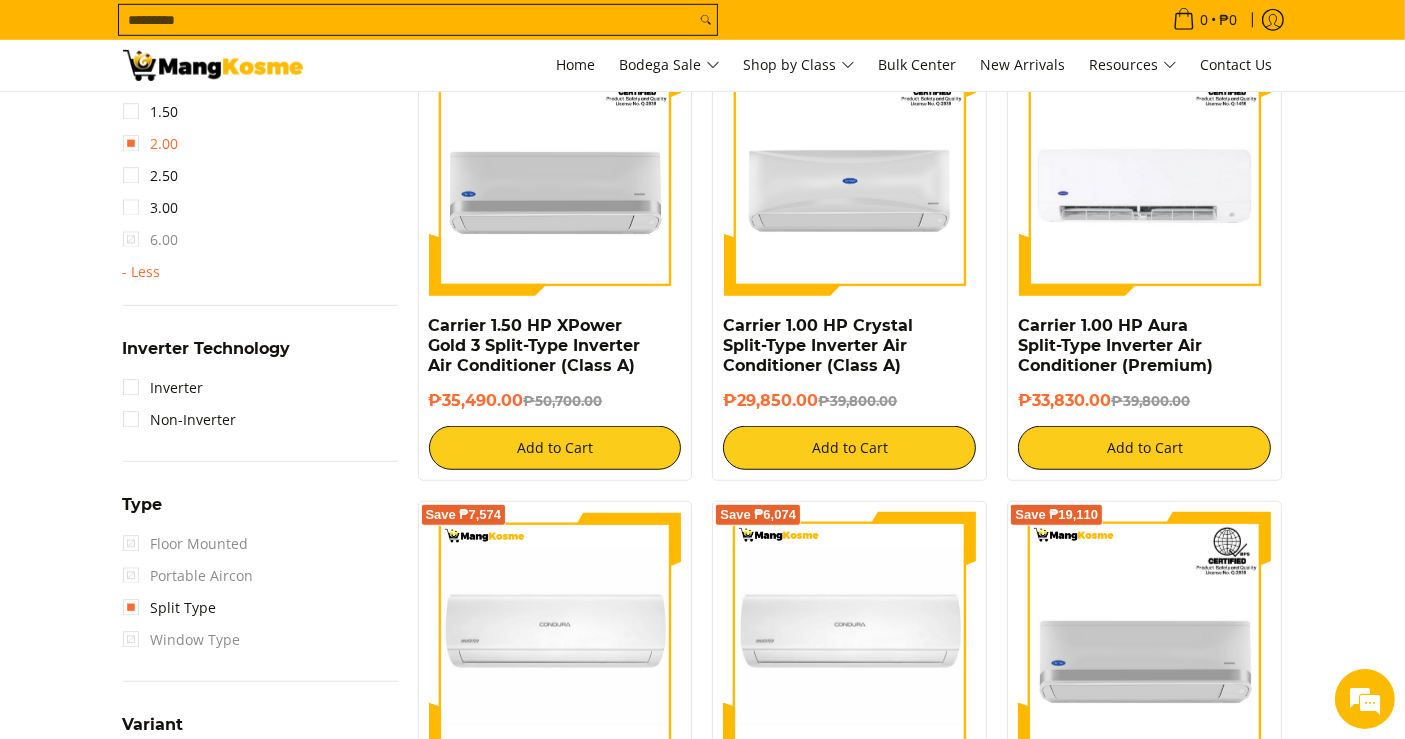click on "2.00" at bounding box center [151, 144] 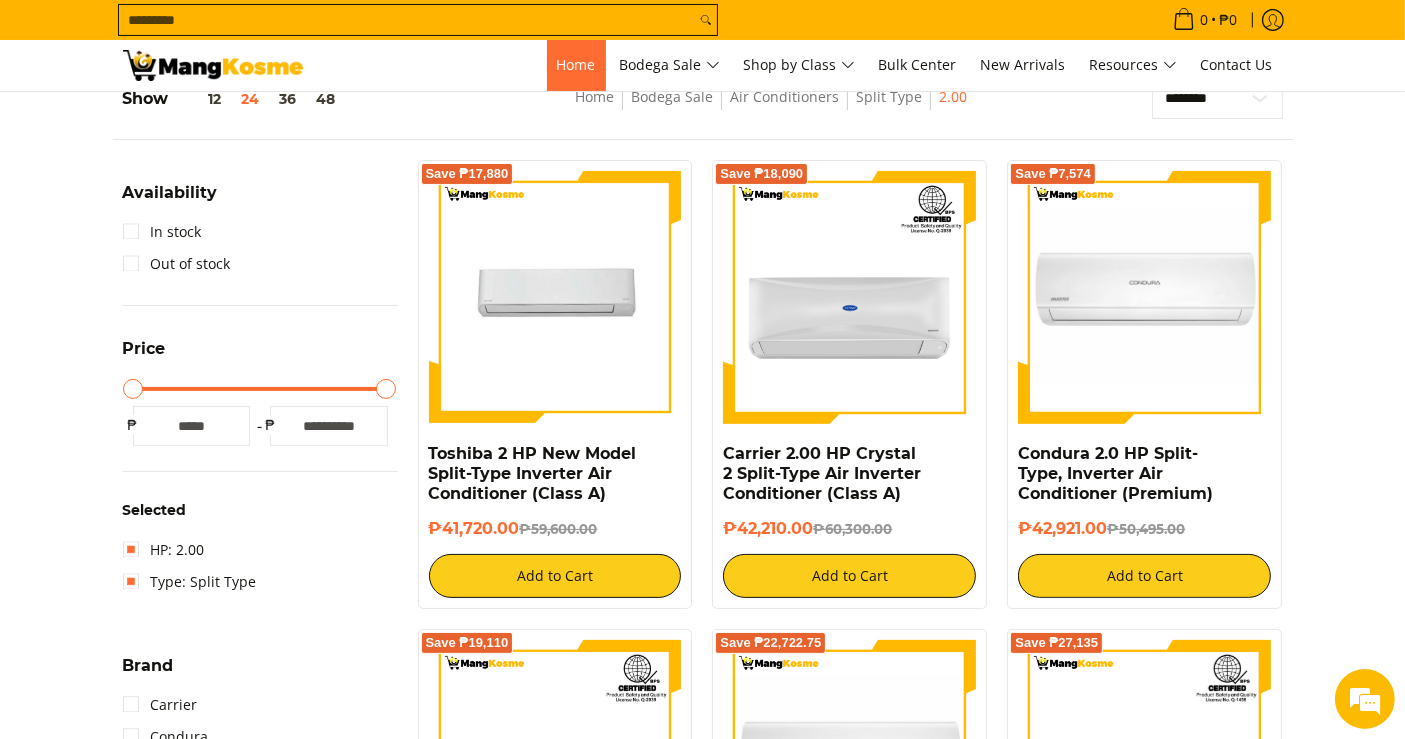 scroll, scrollTop: 254, scrollLeft: 0, axis: vertical 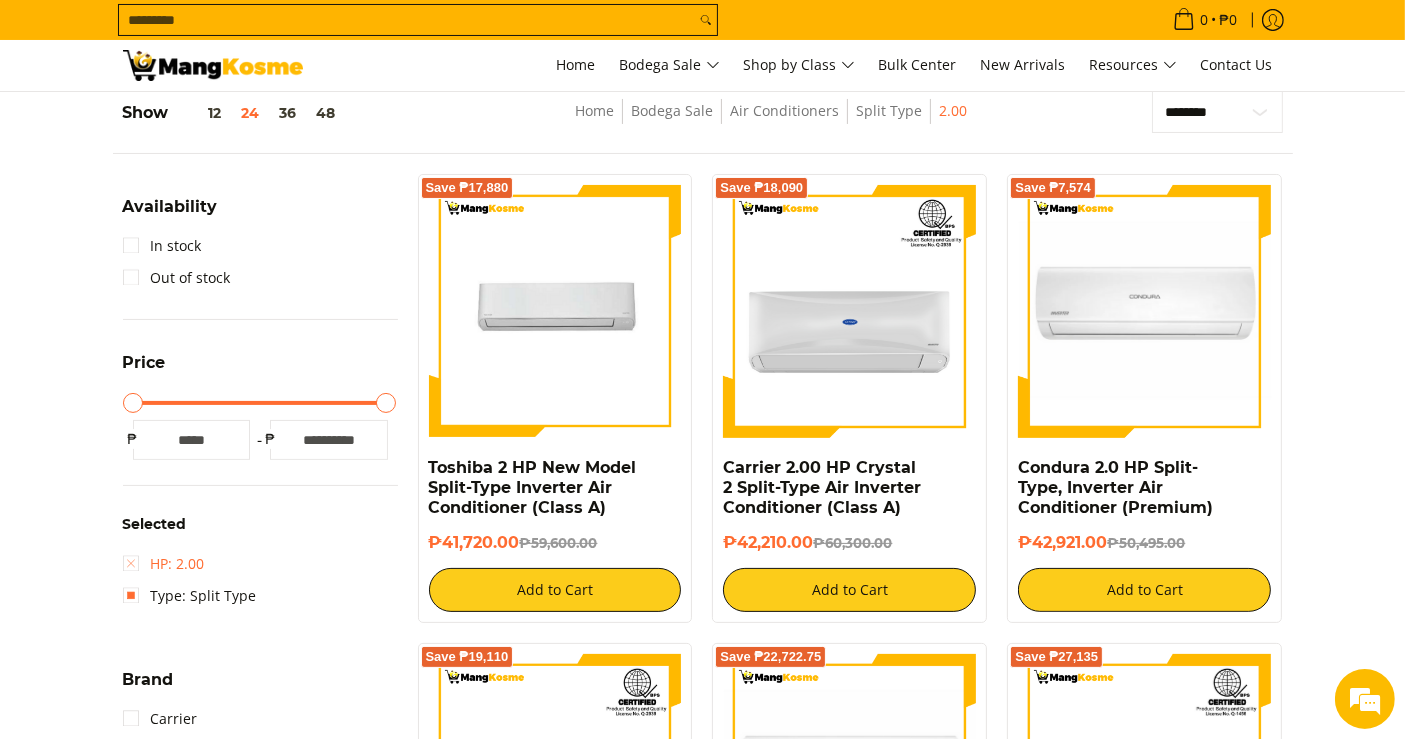 click on "HP: 2.00" at bounding box center (164, 564) 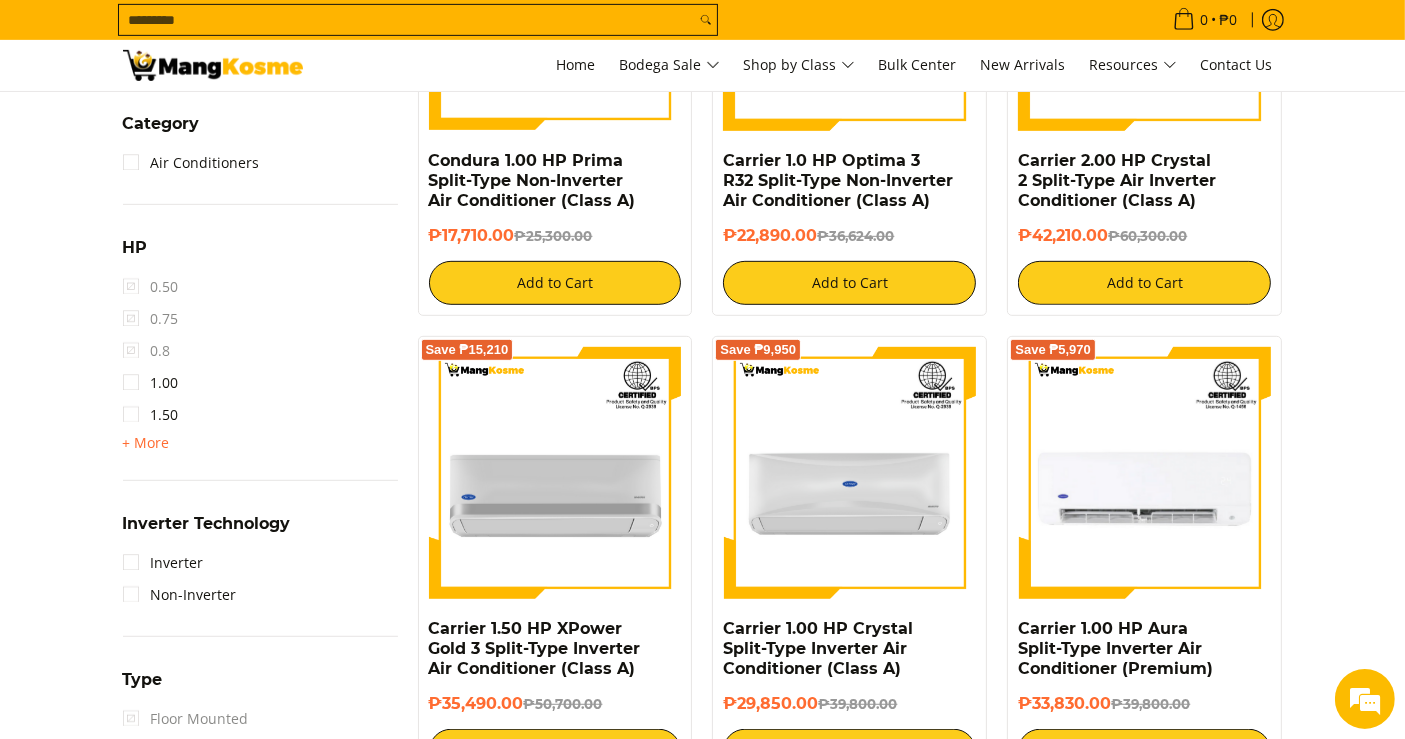 scroll, scrollTop: 1031, scrollLeft: 0, axis: vertical 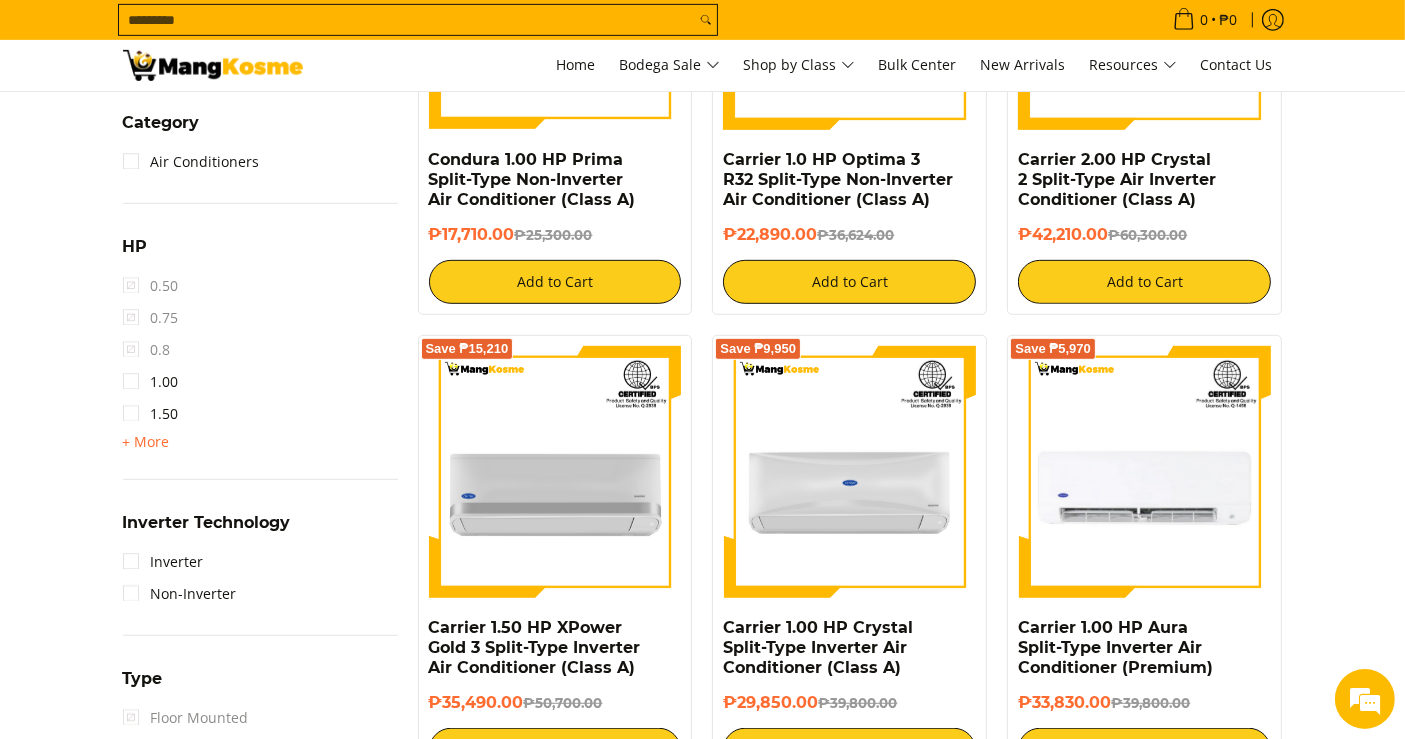 click on "+ More" at bounding box center [146, 442] 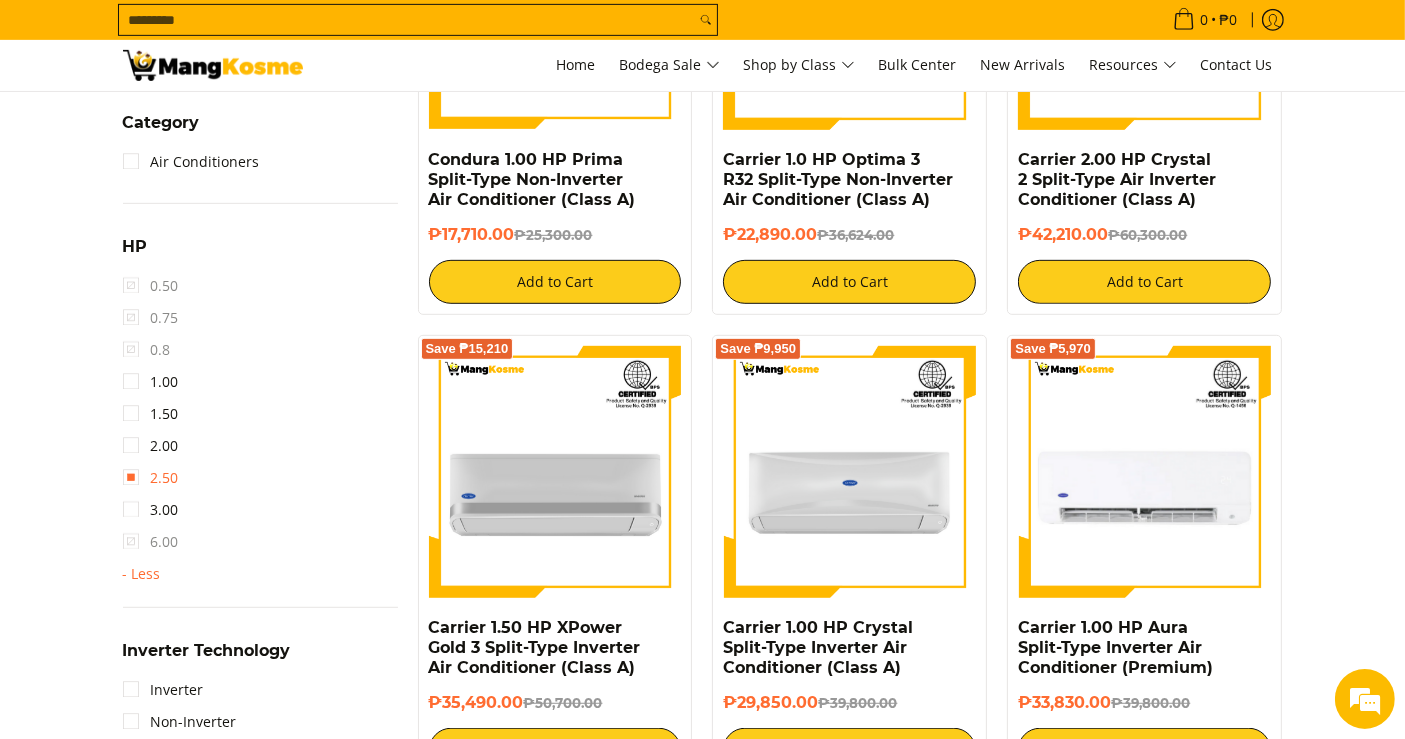 click on "2.50" at bounding box center [151, 478] 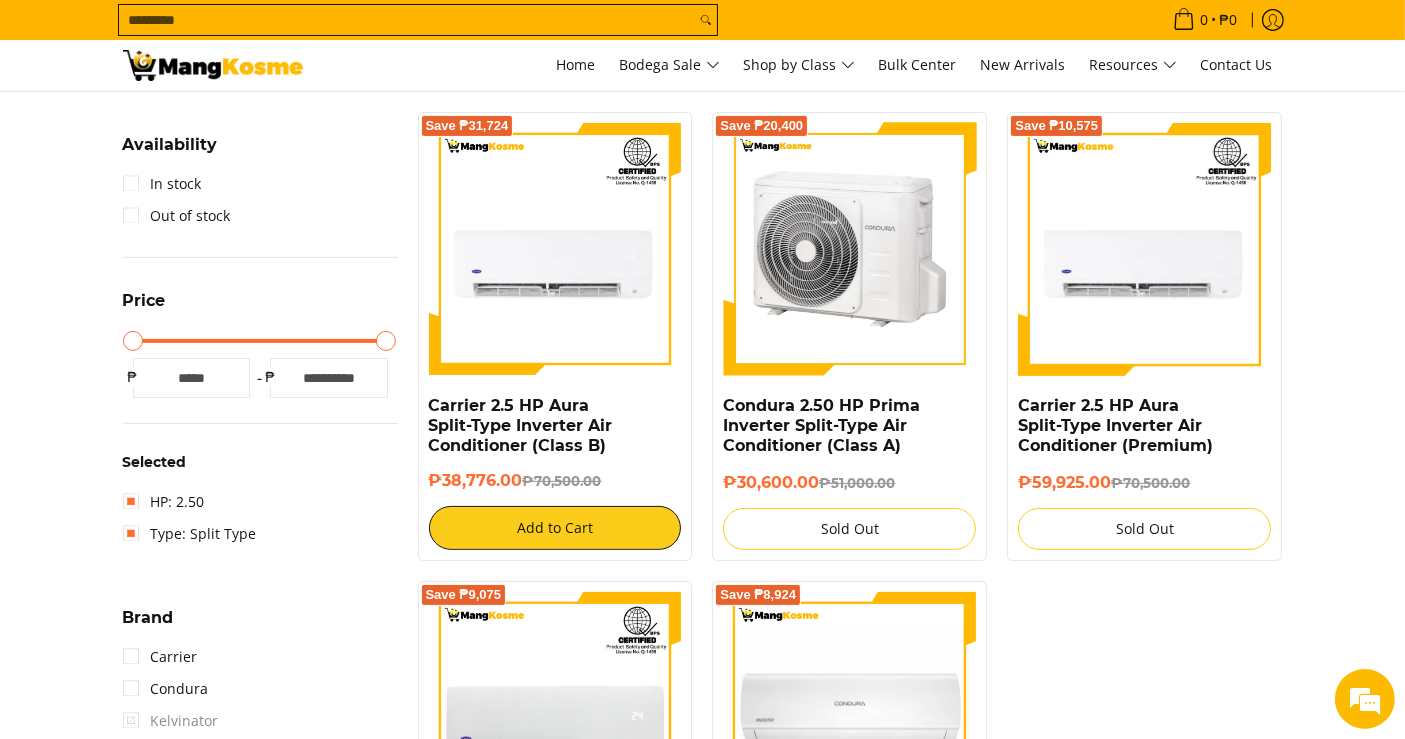 scroll, scrollTop: 254, scrollLeft: 0, axis: vertical 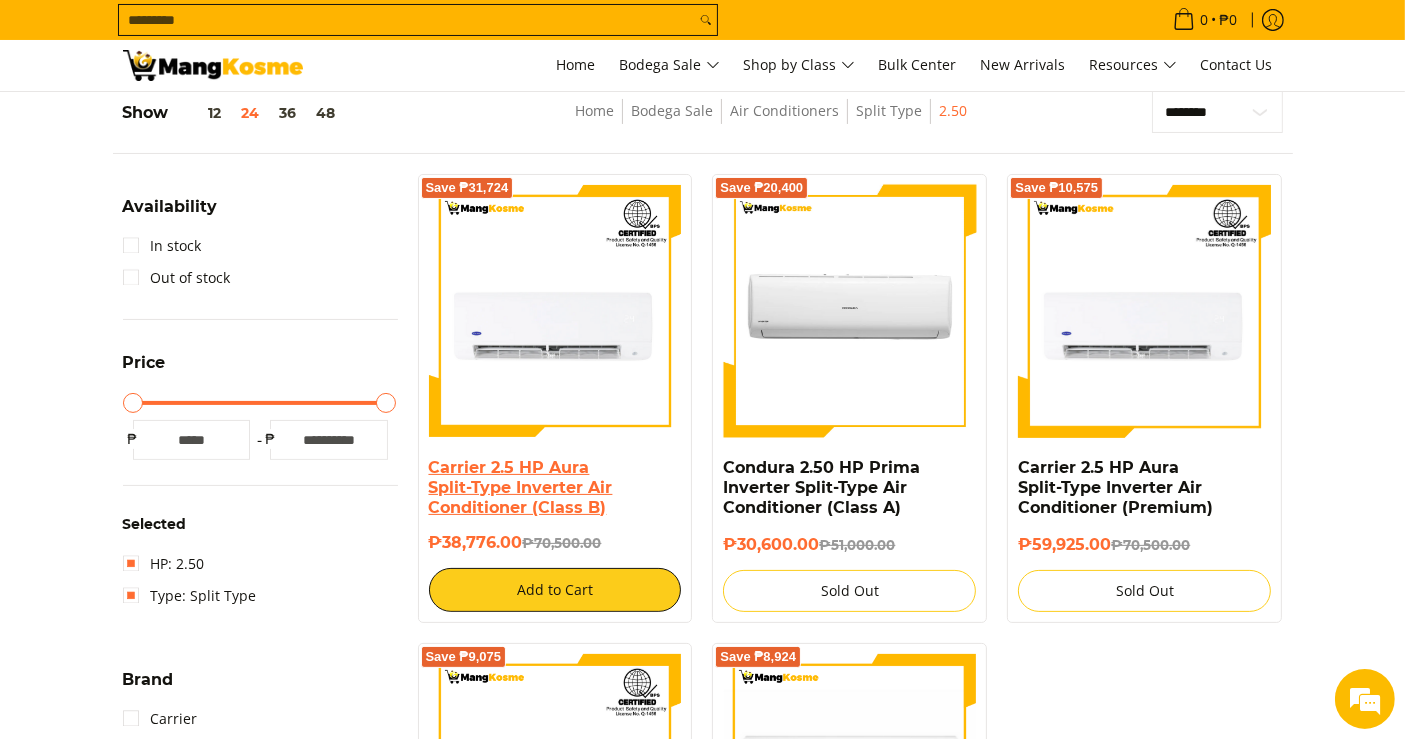 click on "Carrier 2.5 HP Aura Split-Type Inverter Air Conditioner (Class B)" at bounding box center (521, 487) 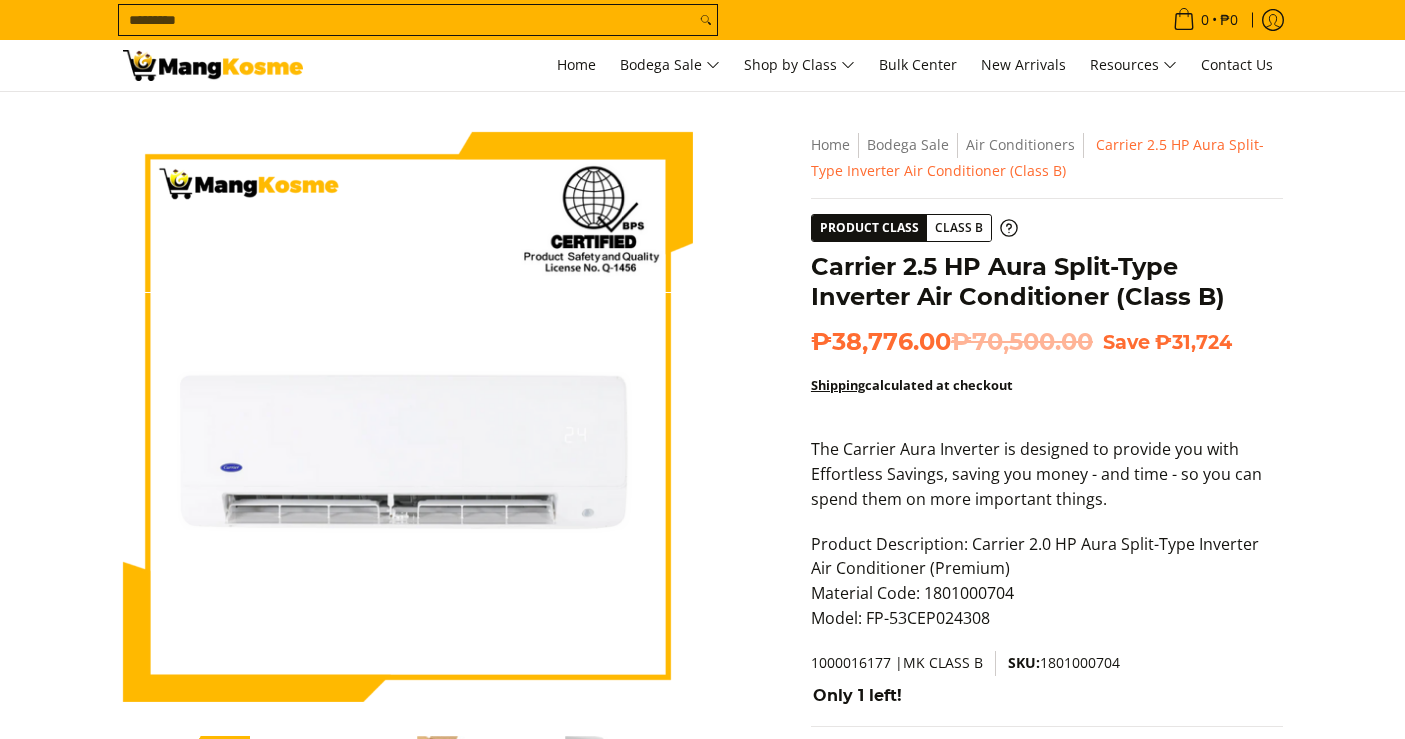 scroll, scrollTop: 0, scrollLeft: 0, axis: both 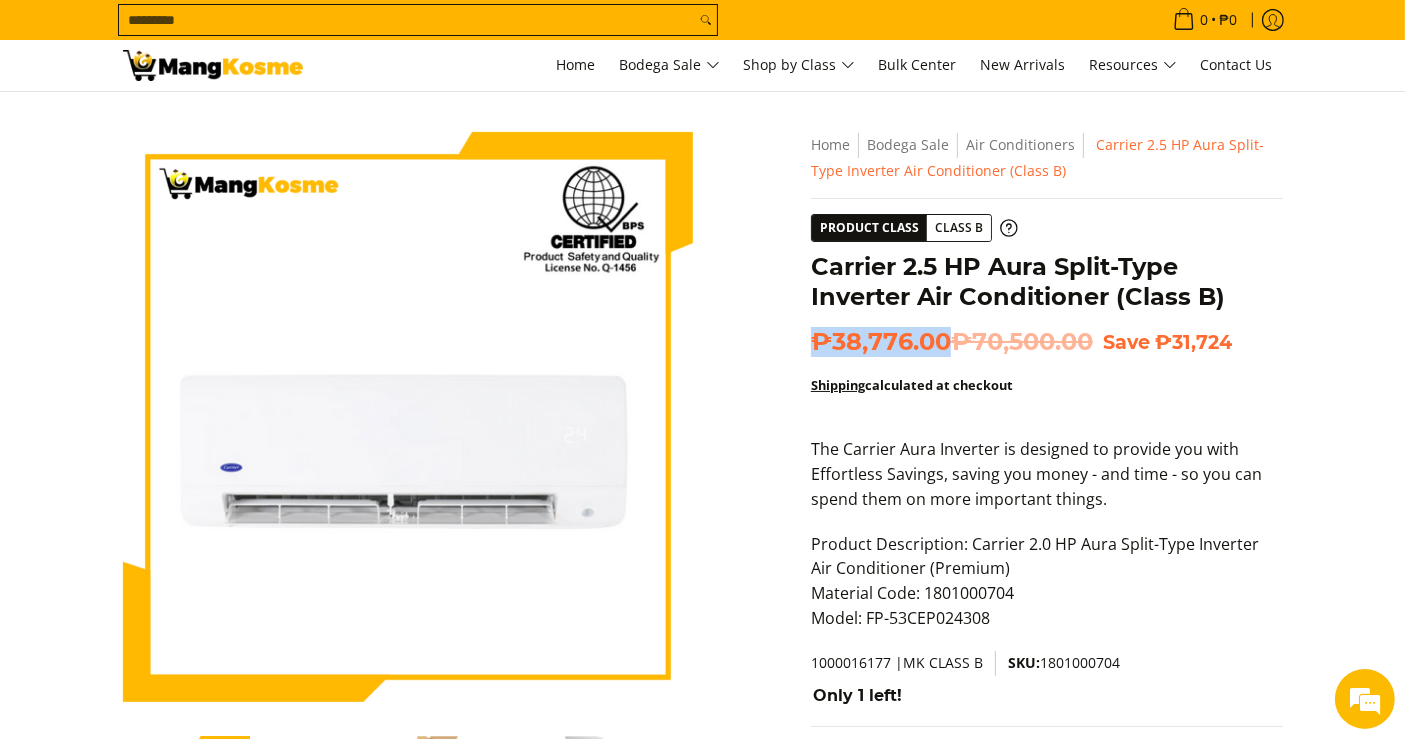 drag, startPoint x: 953, startPoint y: 337, endPoint x: 791, endPoint y: 341, distance: 162.04938 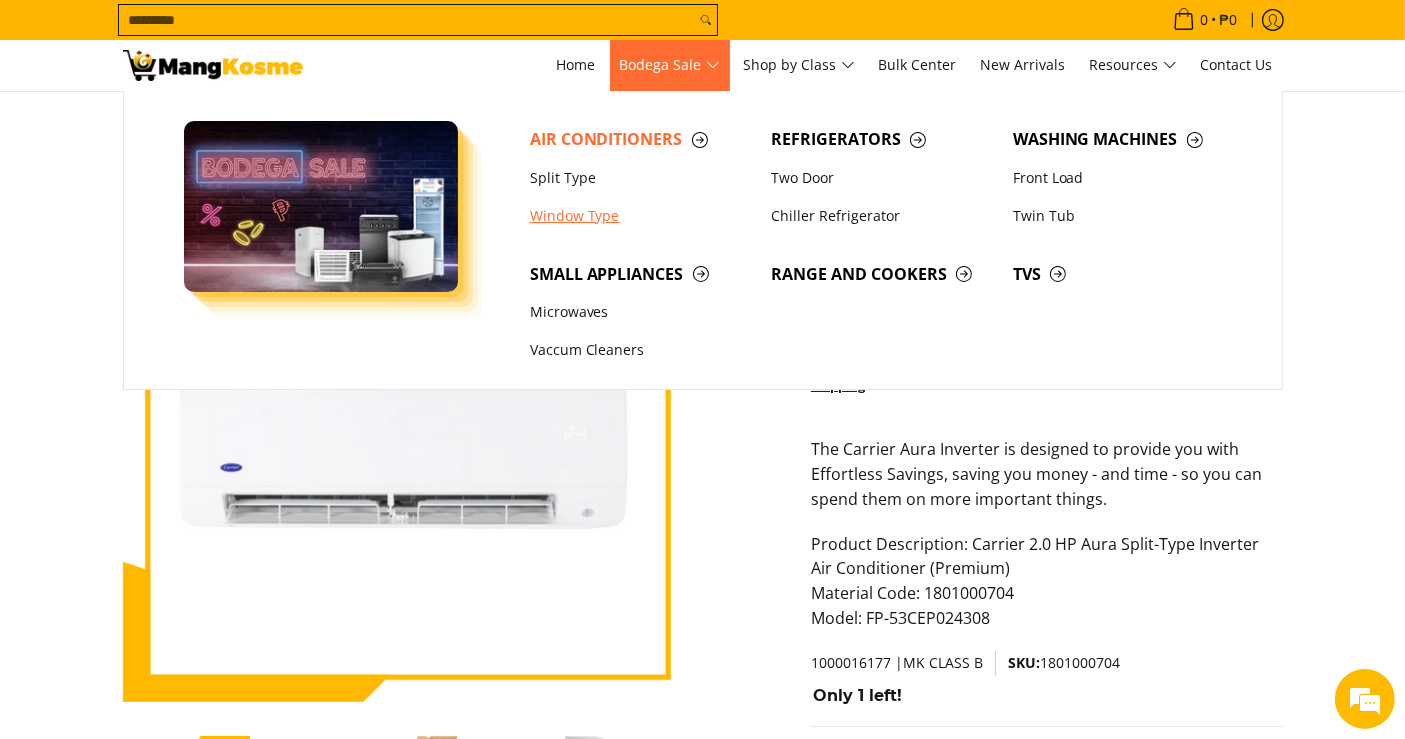 click on "Window Type" at bounding box center [641, 216] 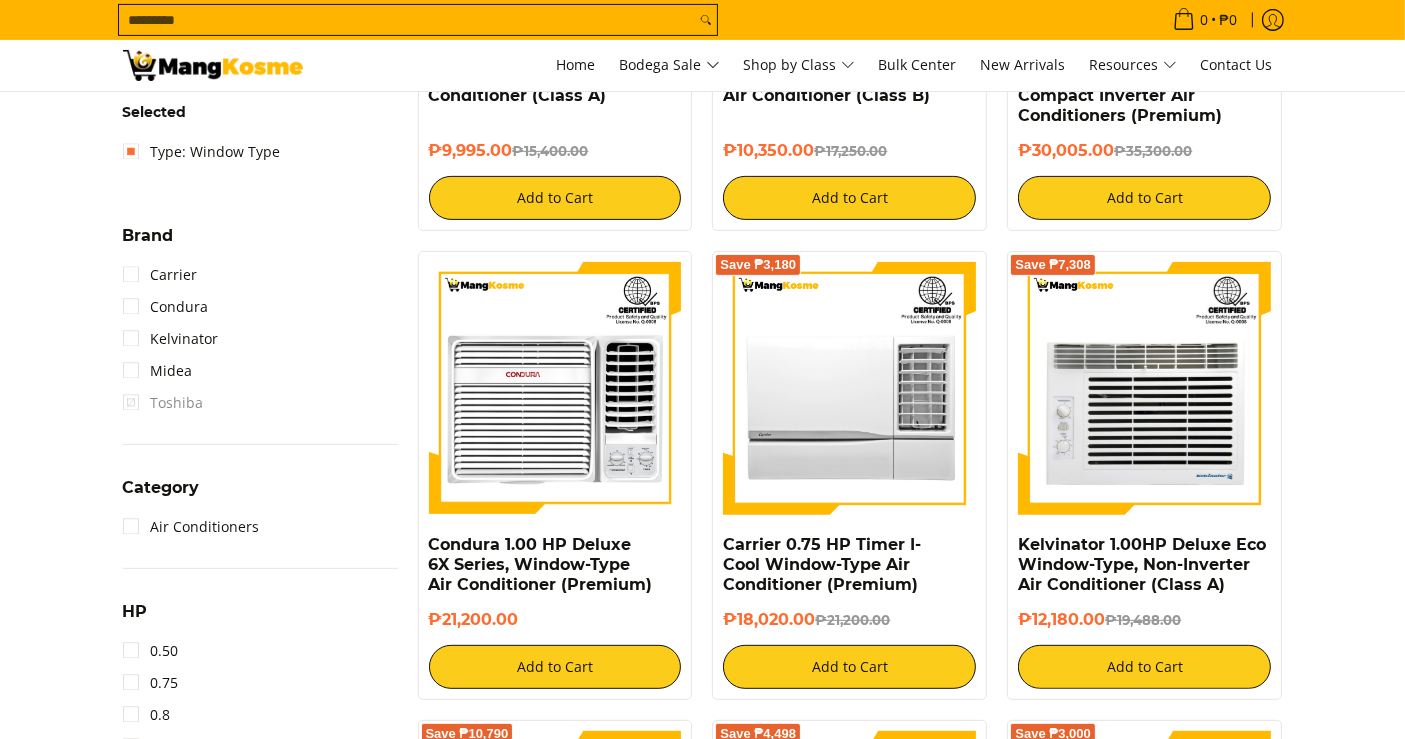 scroll, scrollTop: 0, scrollLeft: 0, axis: both 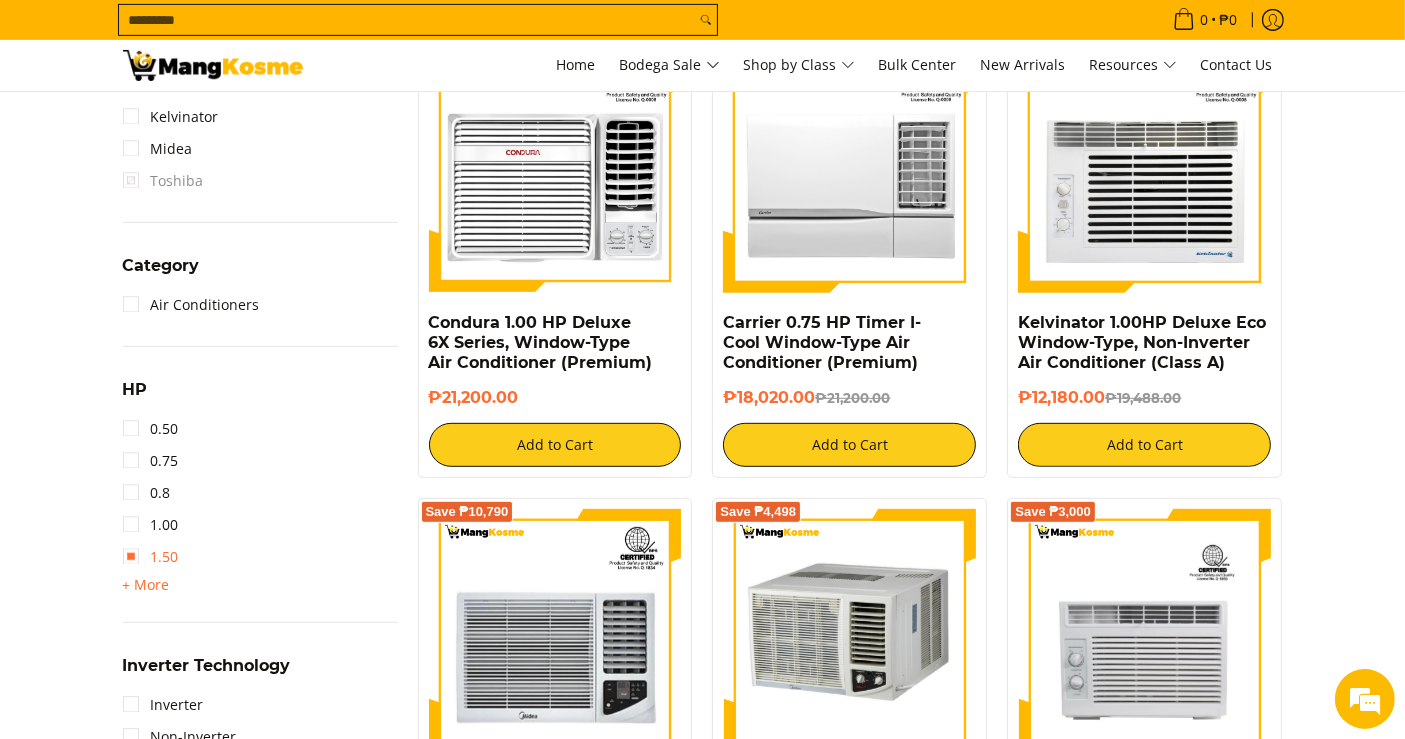 click on "1.50" at bounding box center (151, 557) 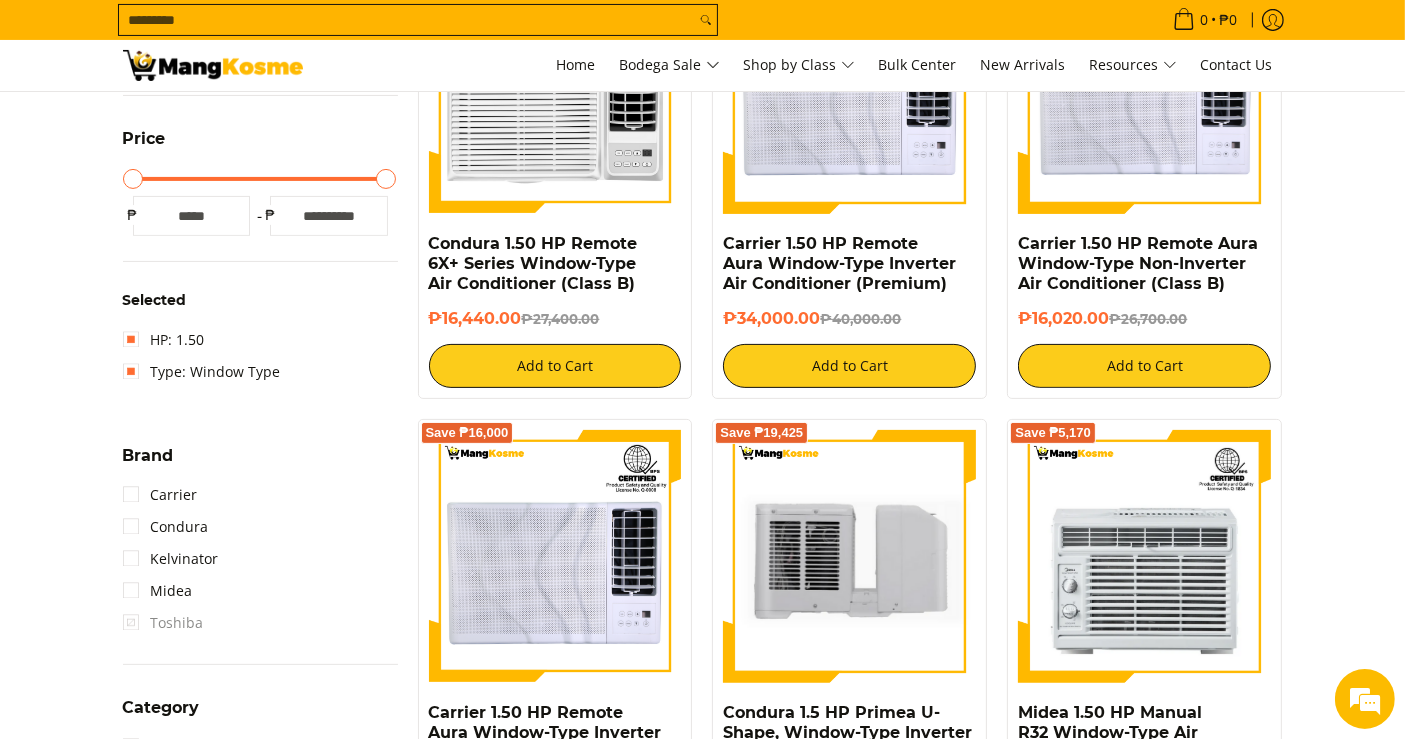 scroll, scrollTop: 476, scrollLeft: 0, axis: vertical 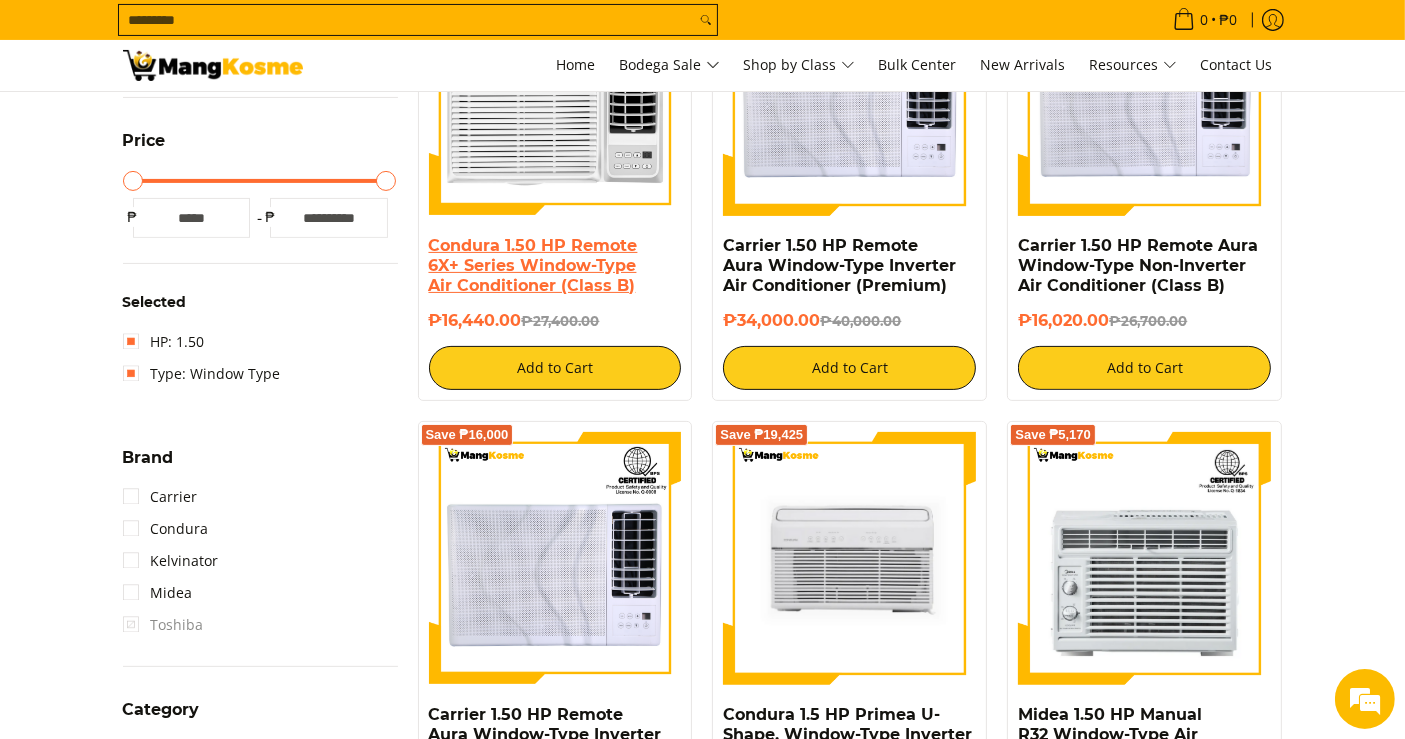click on "Condura 1.50 HP Remote 6X+ Series Window-Type Air Conditioner (Class B)" at bounding box center [533, 265] 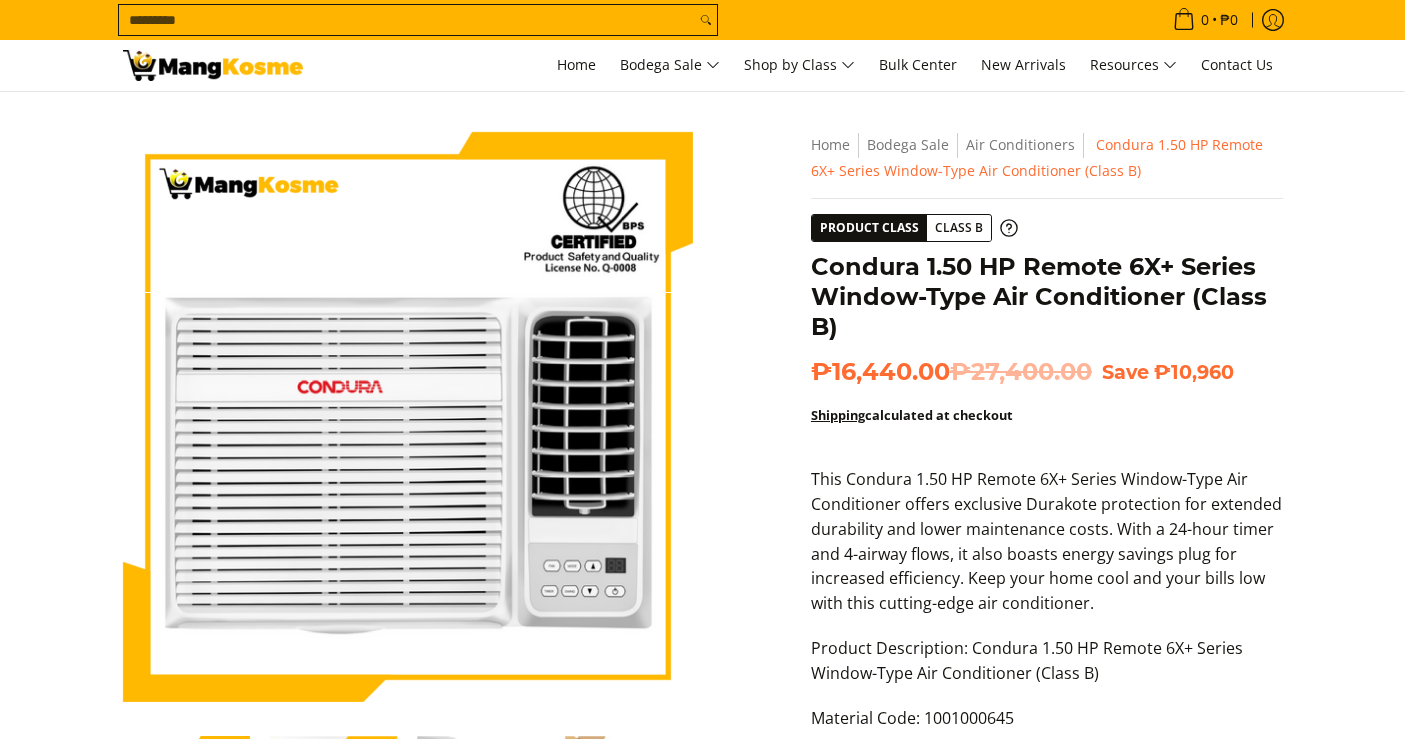 scroll, scrollTop: 555, scrollLeft: 0, axis: vertical 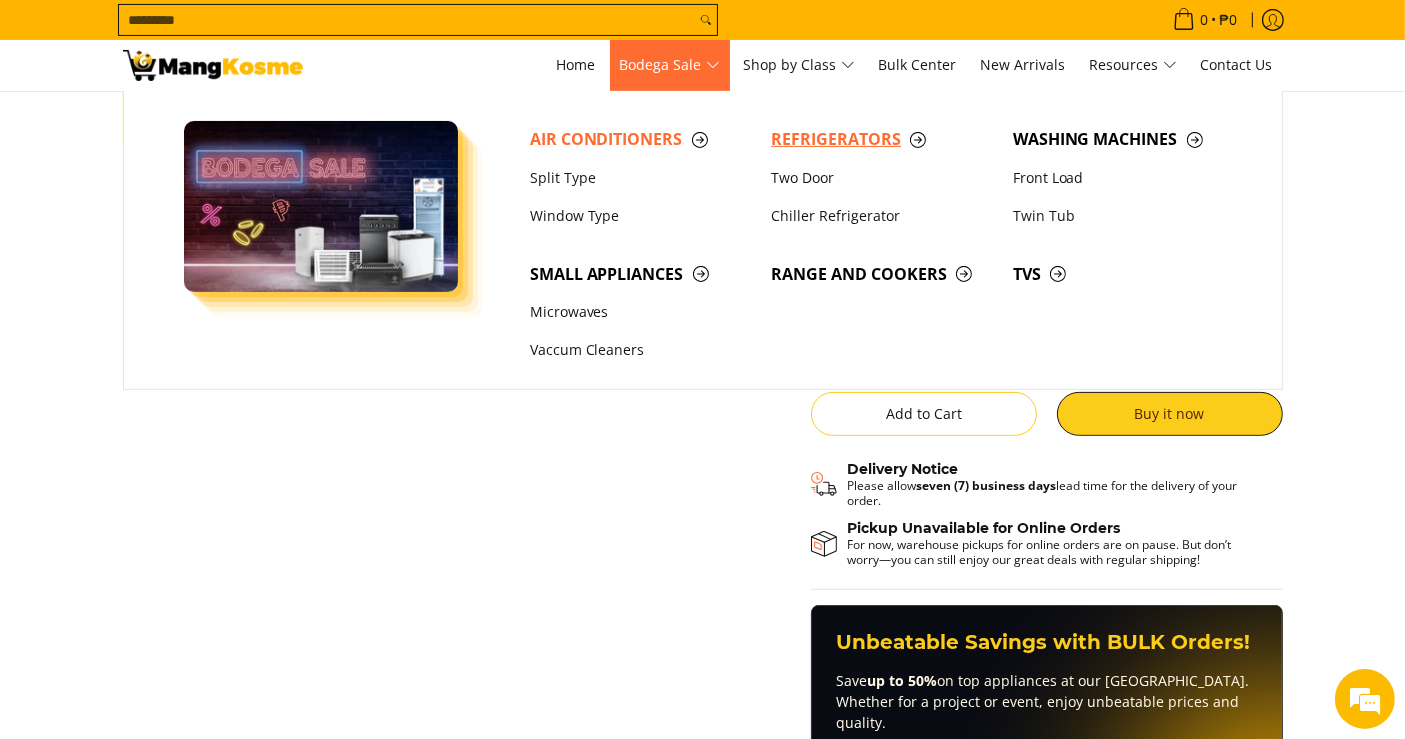 click on "Refrigerators" at bounding box center (882, 140) 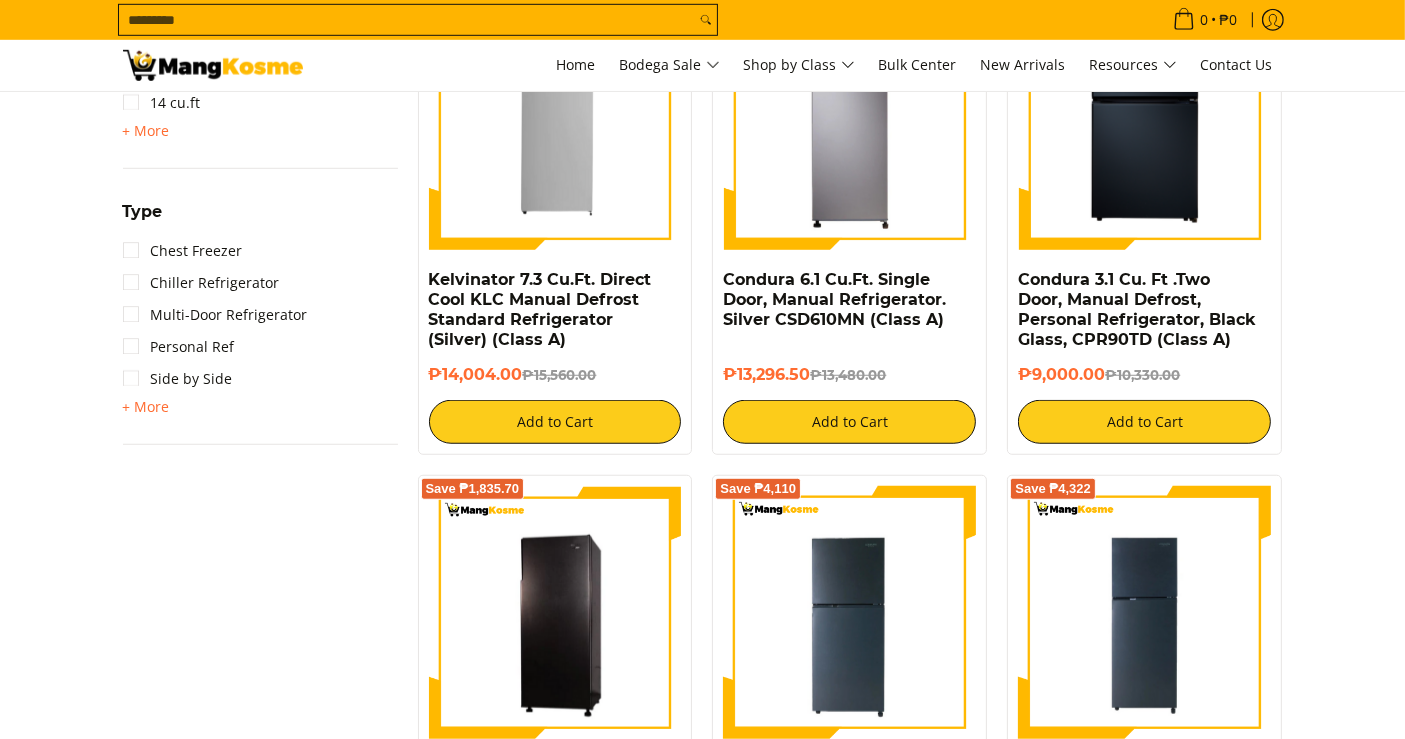 scroll, scrollTop: 0, scrollLeft: 0, axis: both 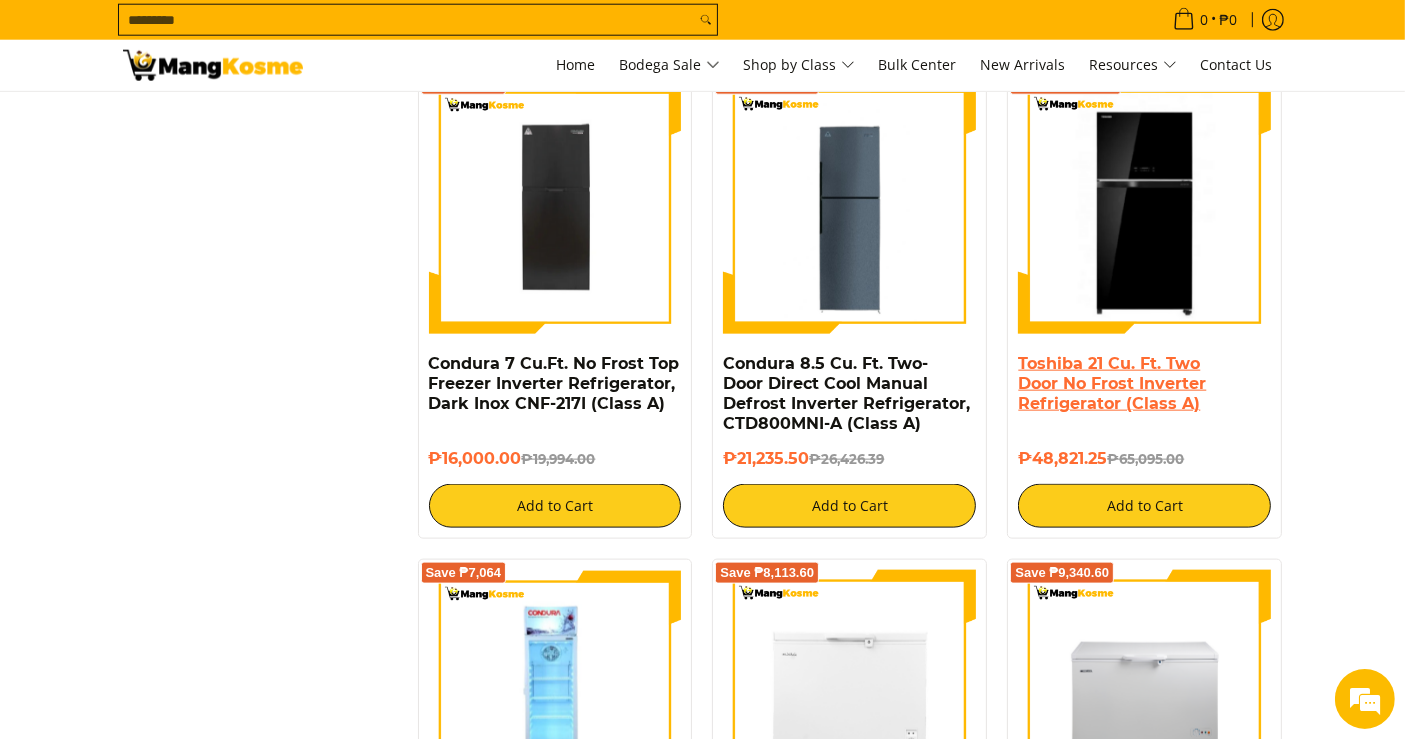 click on "Toshiba 21 Cu. Ft. Two Door No Frost Inverter Refrigerator (Class A)" at bounding box center [1112, 383] 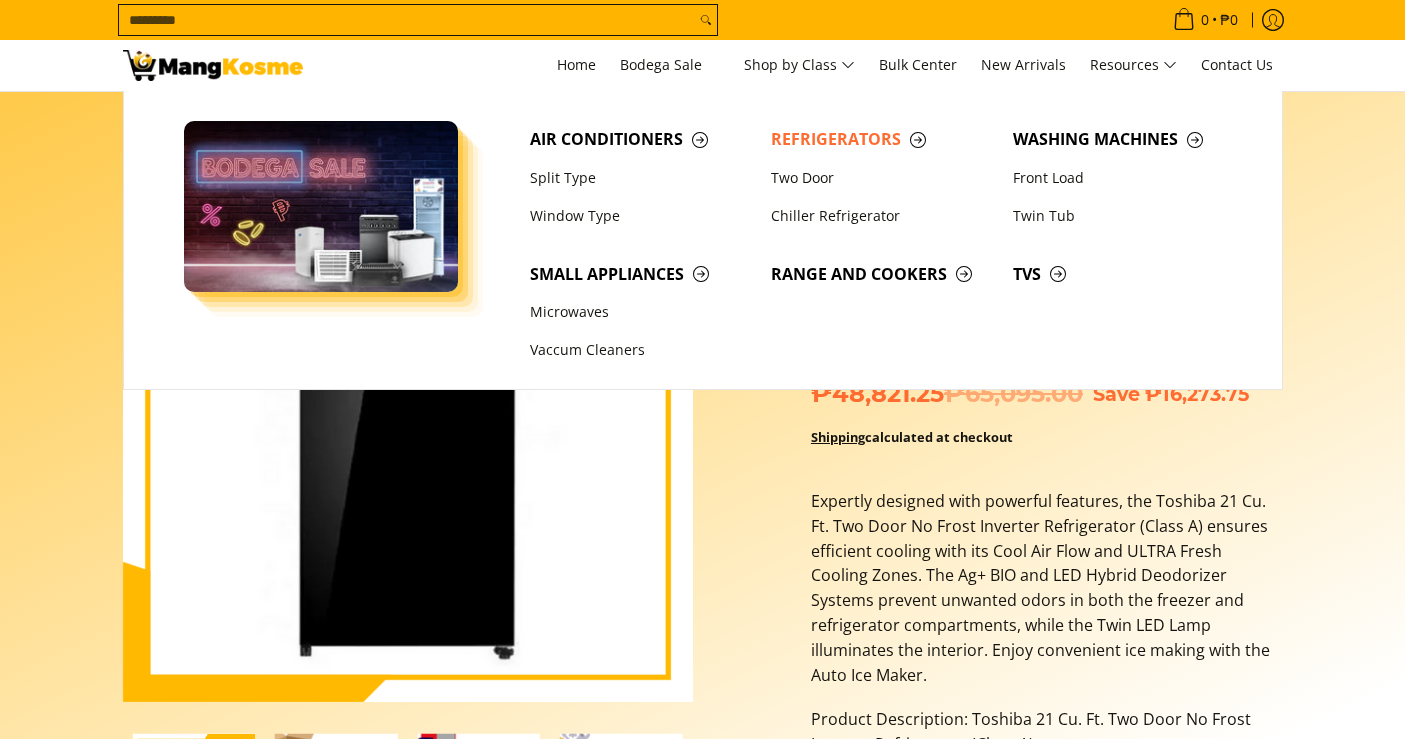 scroll, scrollTop: 0, scrollLeft: 0, axis: both 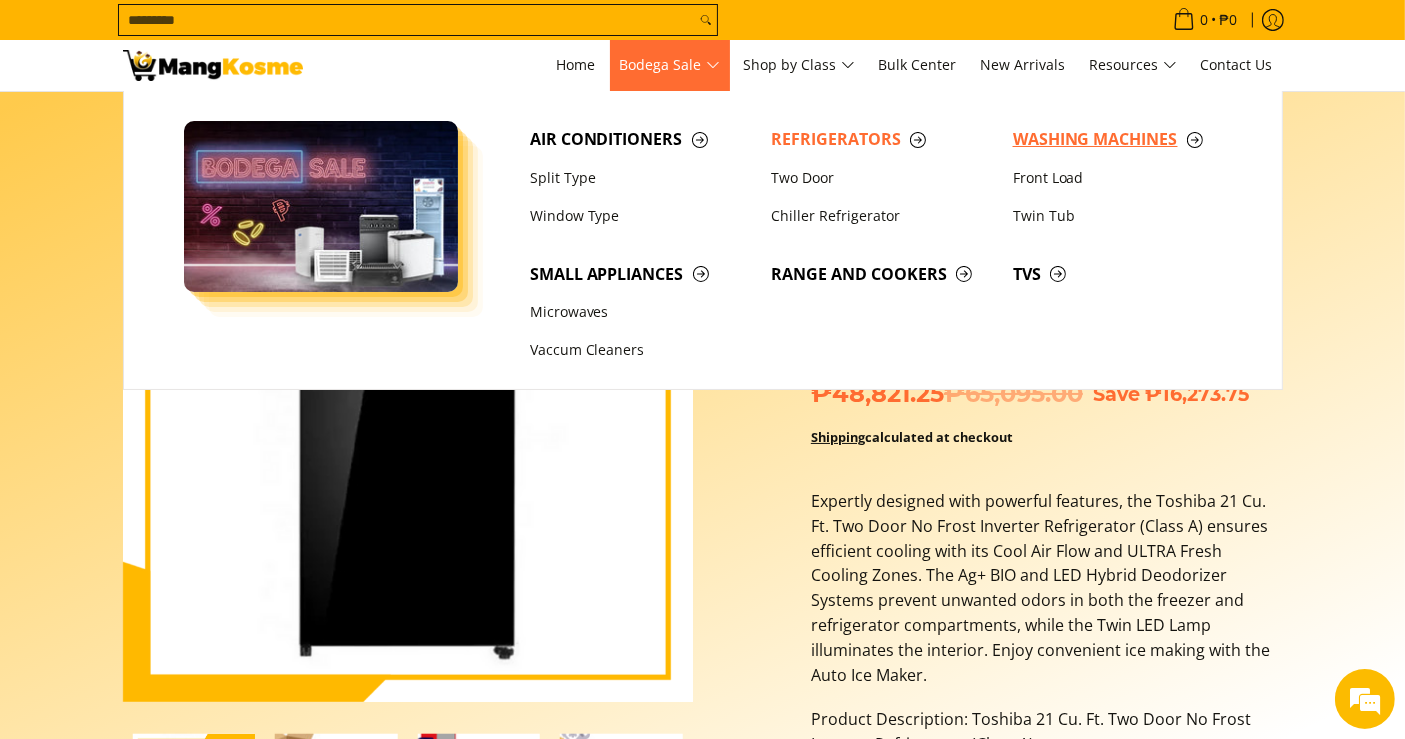 click on "Washing Machines" at bounding box center (1124, 139) 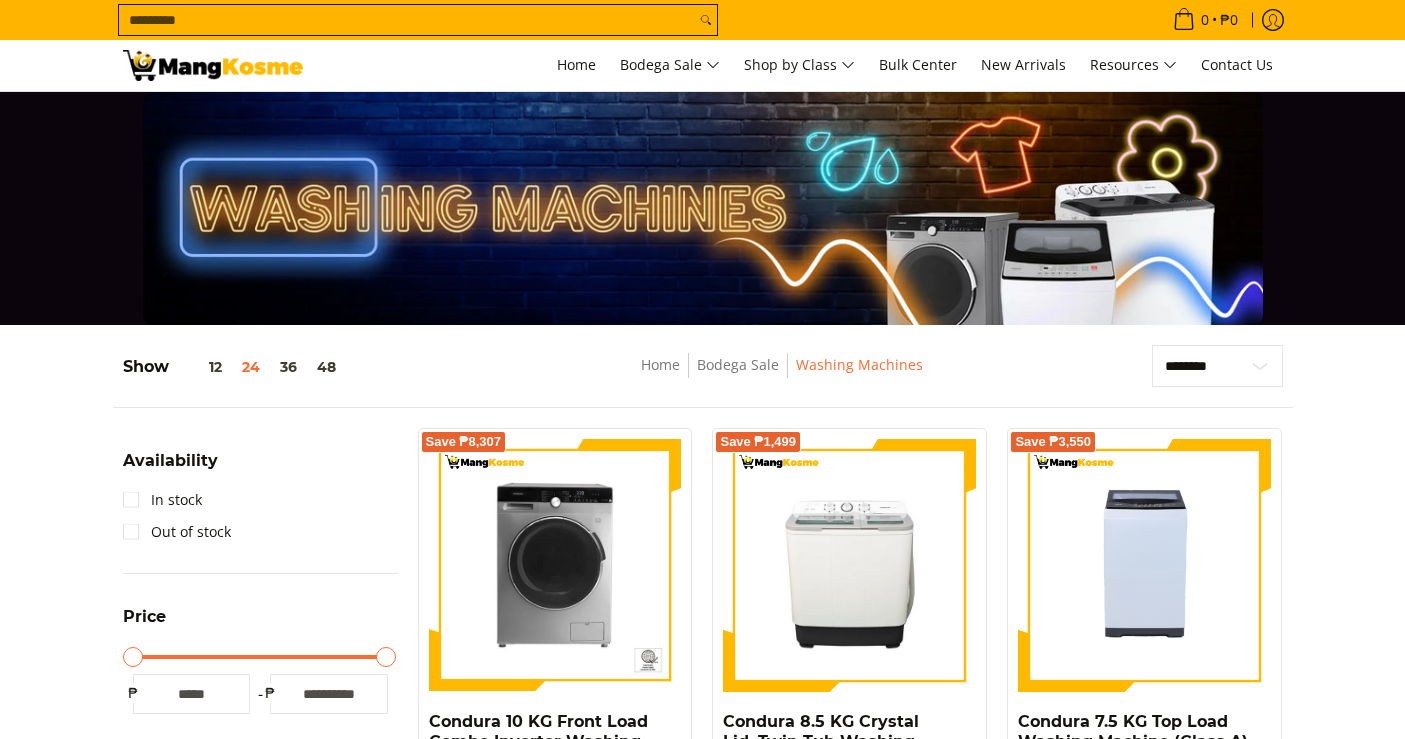 scroll, scrollTop: 333, scrollLeft: 0, axis: vertical 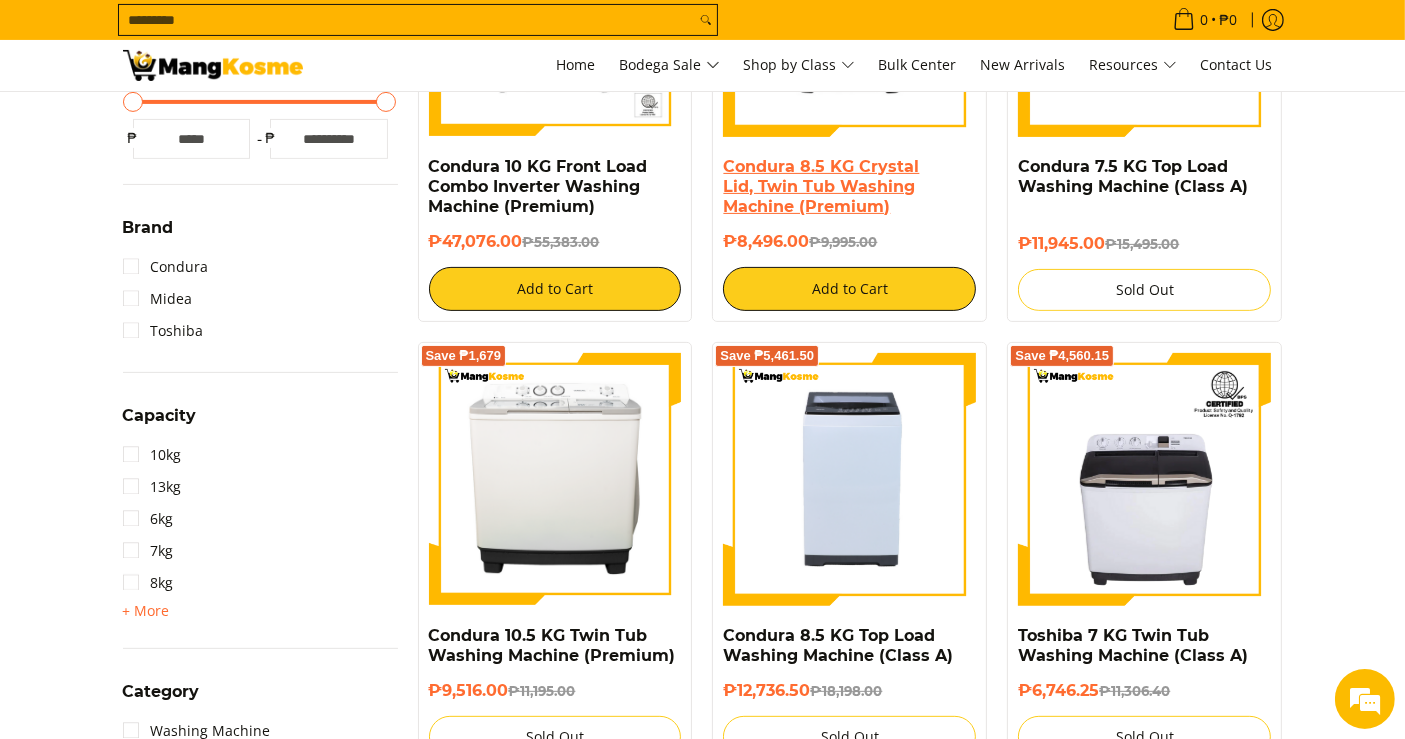click on "Condura 8.5 KG Crystal Lid, Twin Tub Washing Machine (Premium)" at bounding box center [821, 186] 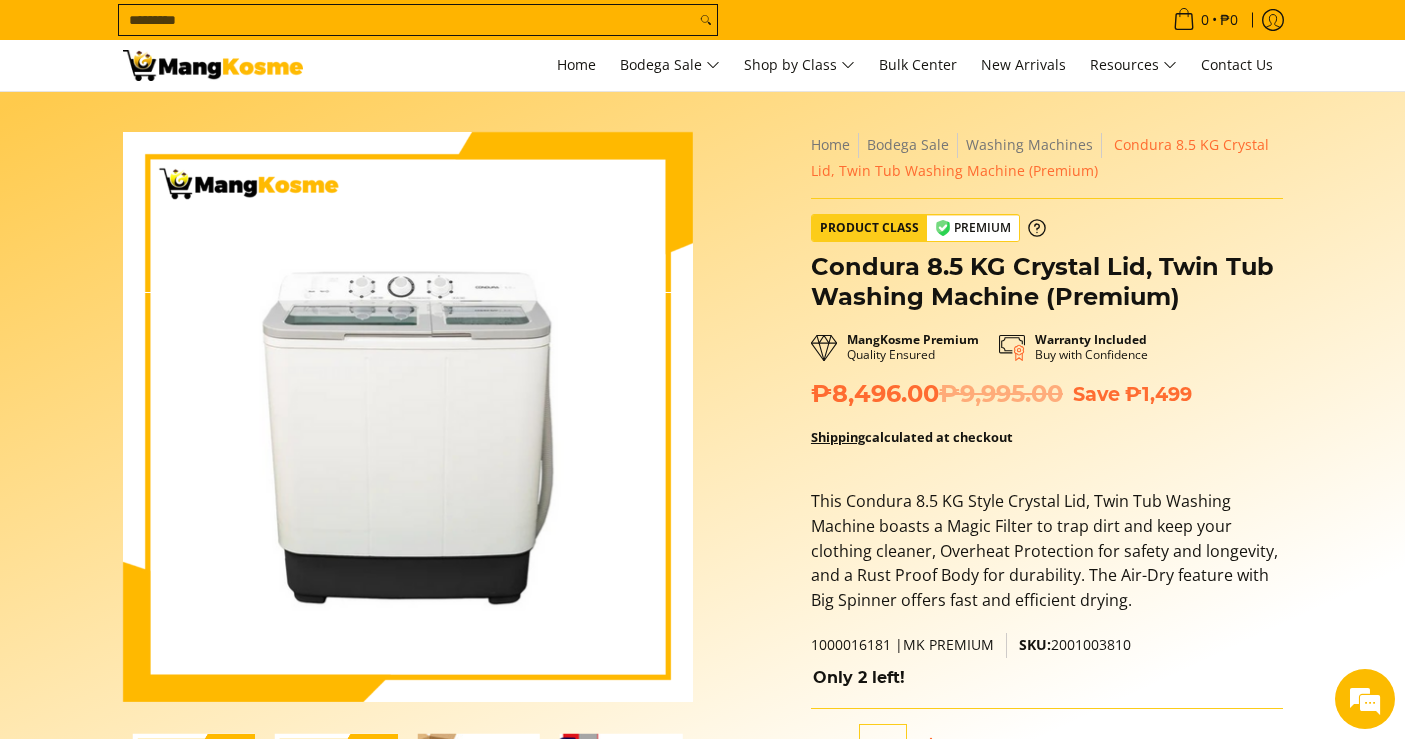 scroll, scrollTop: 0, scrollLeft: 0, axis: both 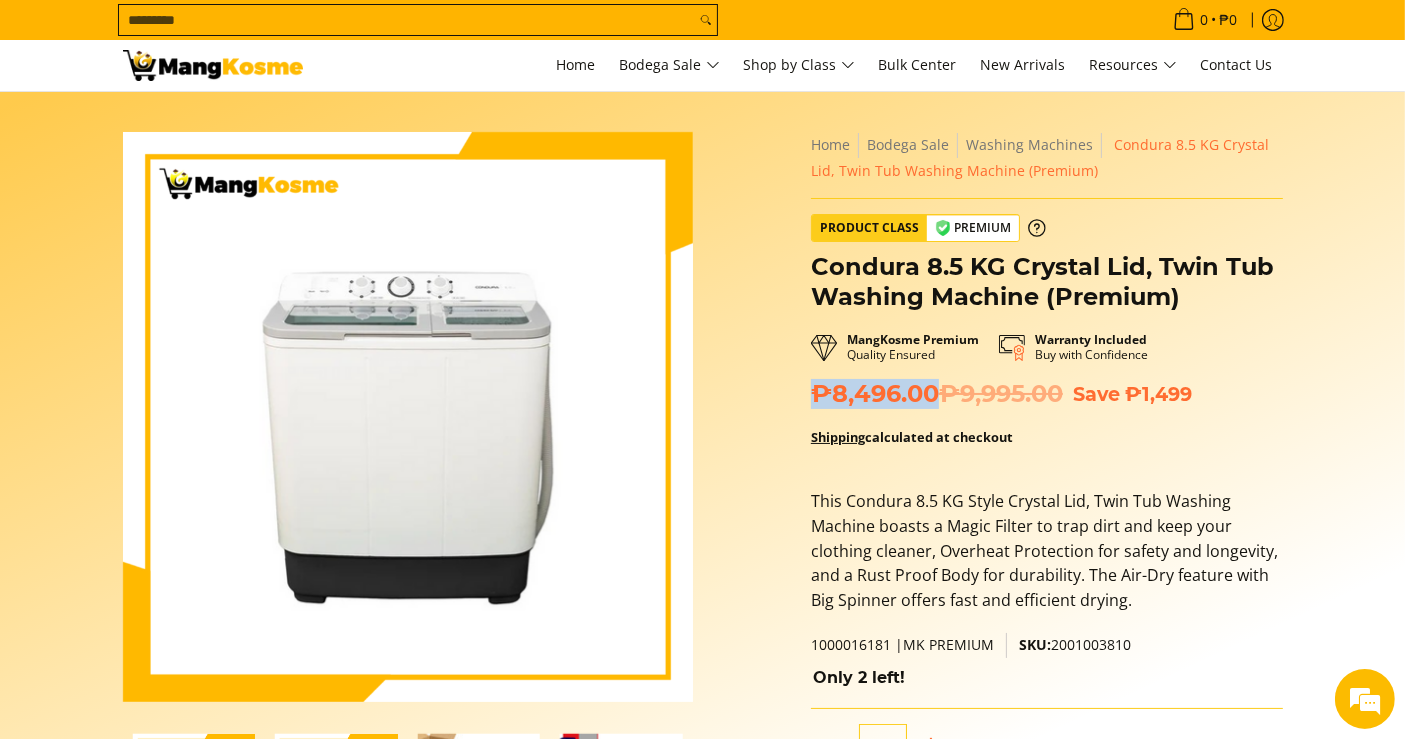 drag, startPoint x: 937, startPoint y: 399, endPoint x: 788, endPoint y: 379, distance: 150.33629 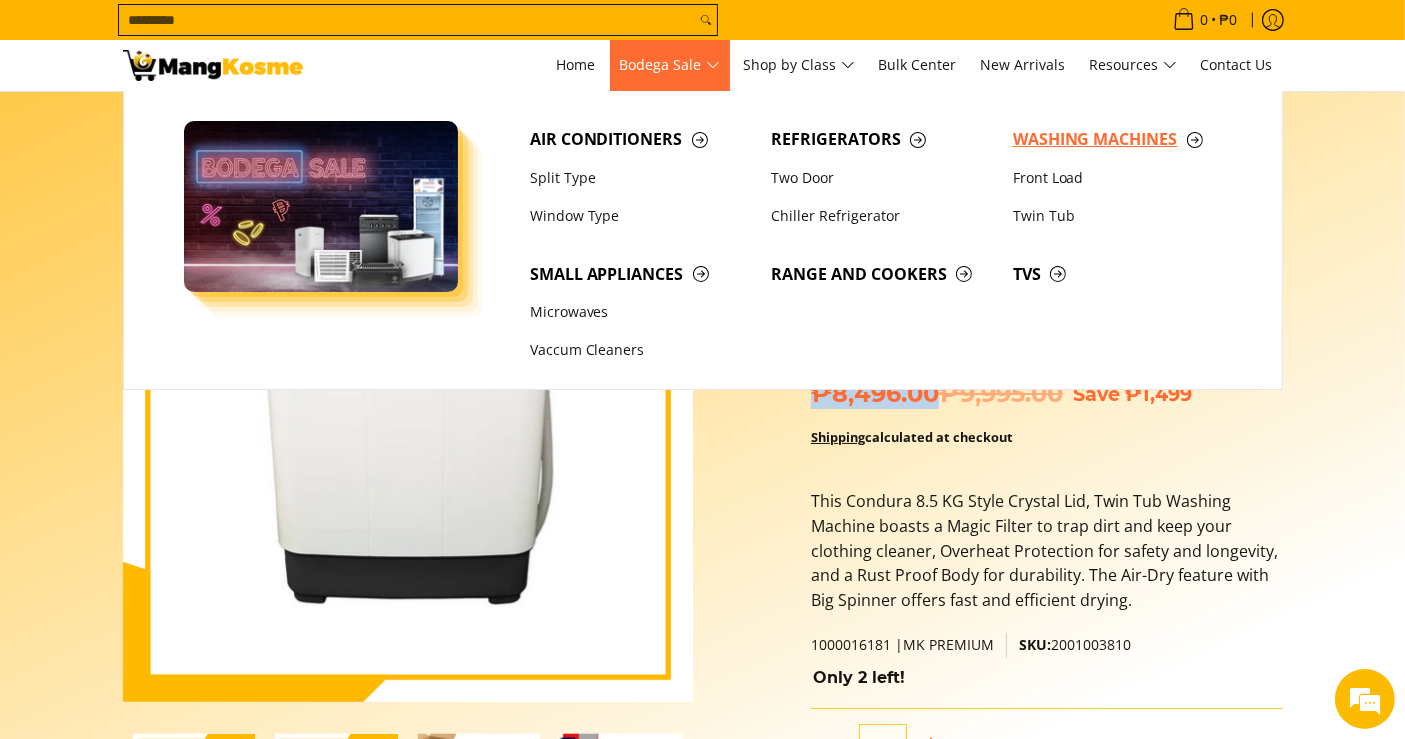 click on "Washing Machines" at bounding box center [1124, 139] 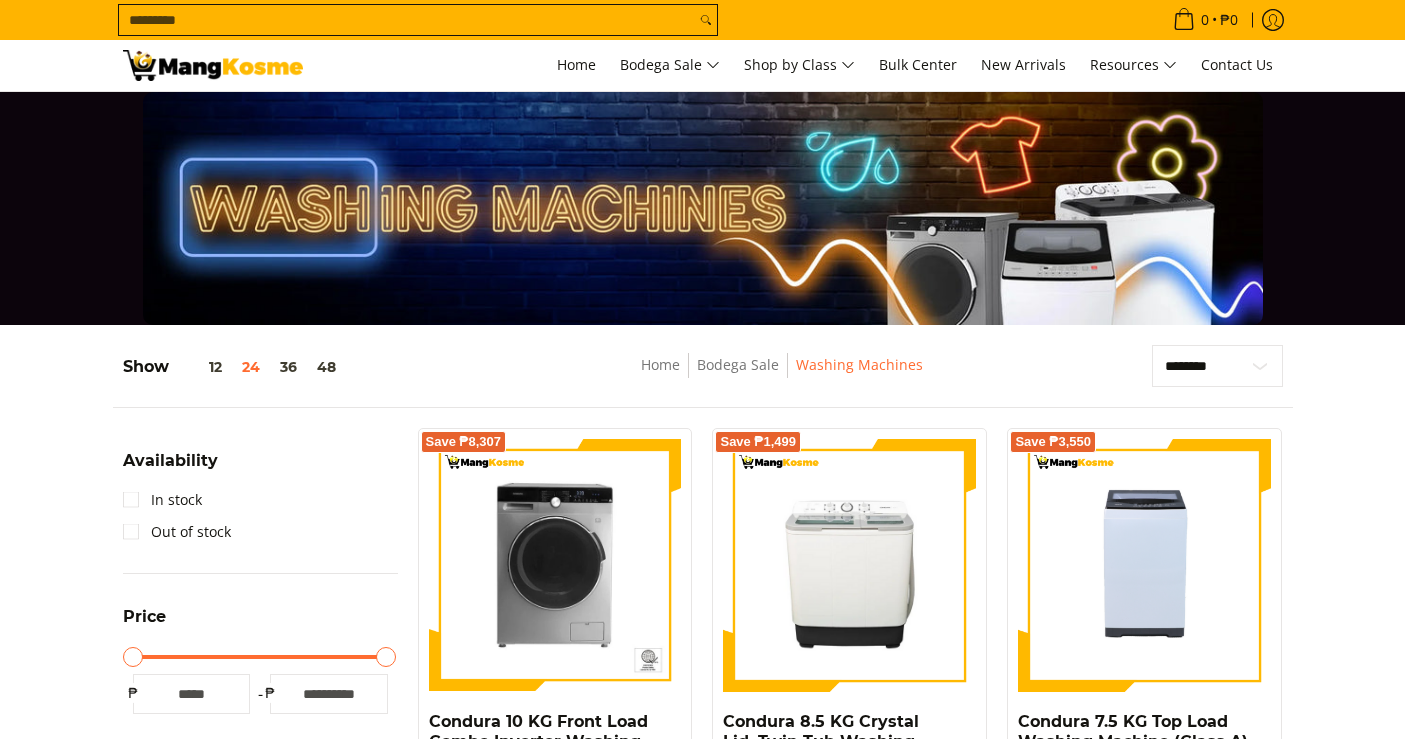 scroll, scrollTop: 333, scrollLeft: 0, axis: vertical 